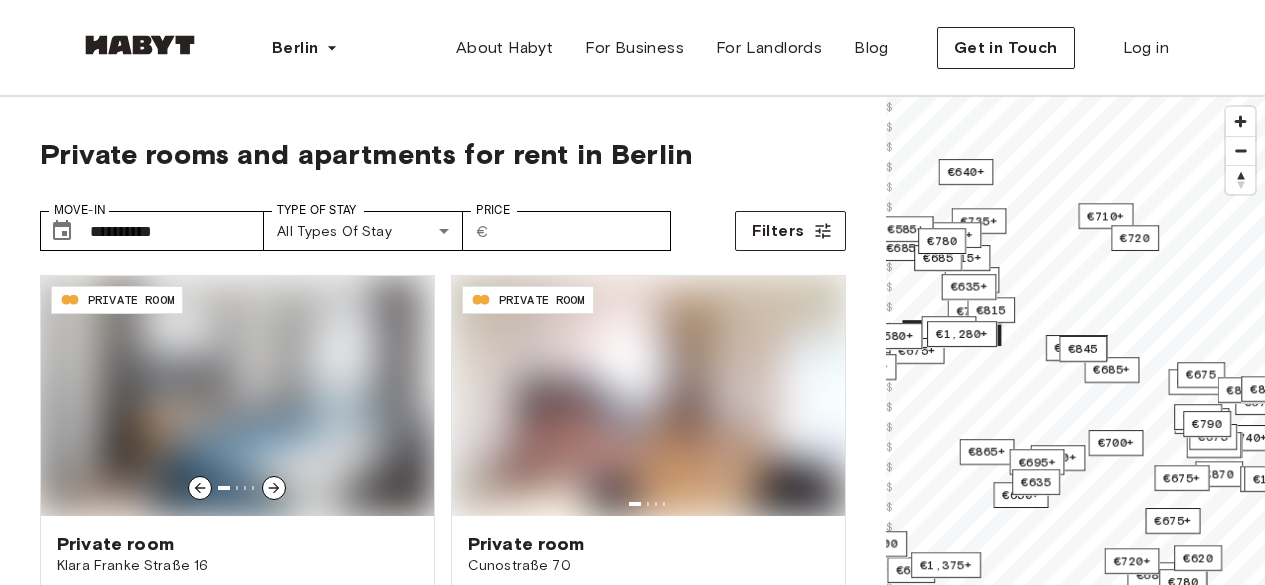scroll, scrollTop: 0, scrollLeft: 0, axis: both 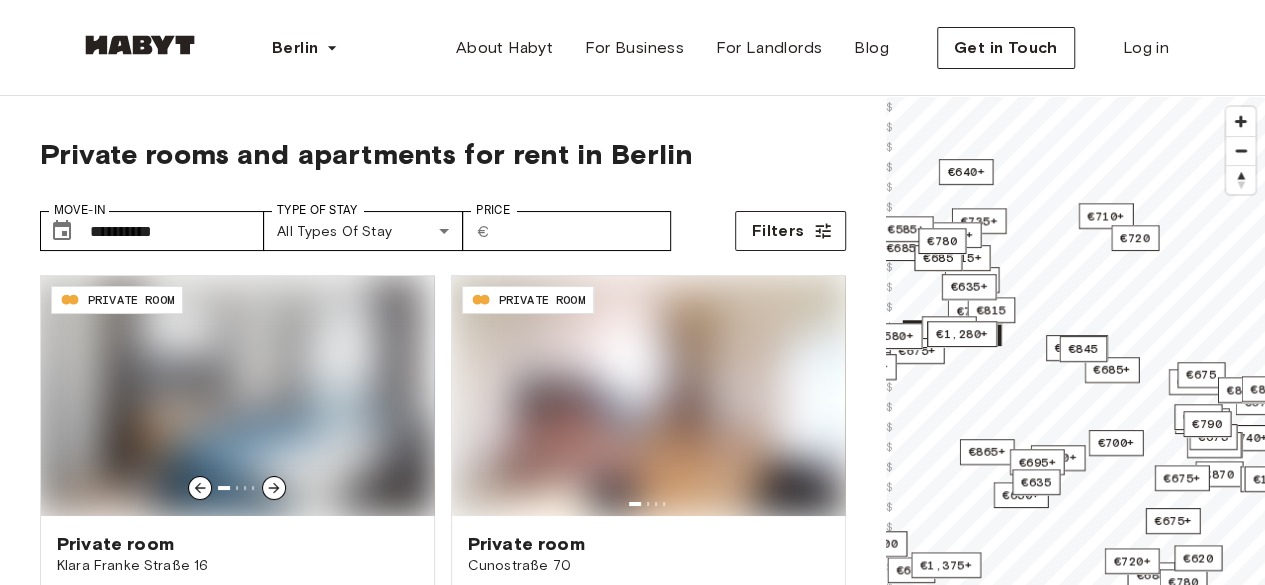 type on "**********" 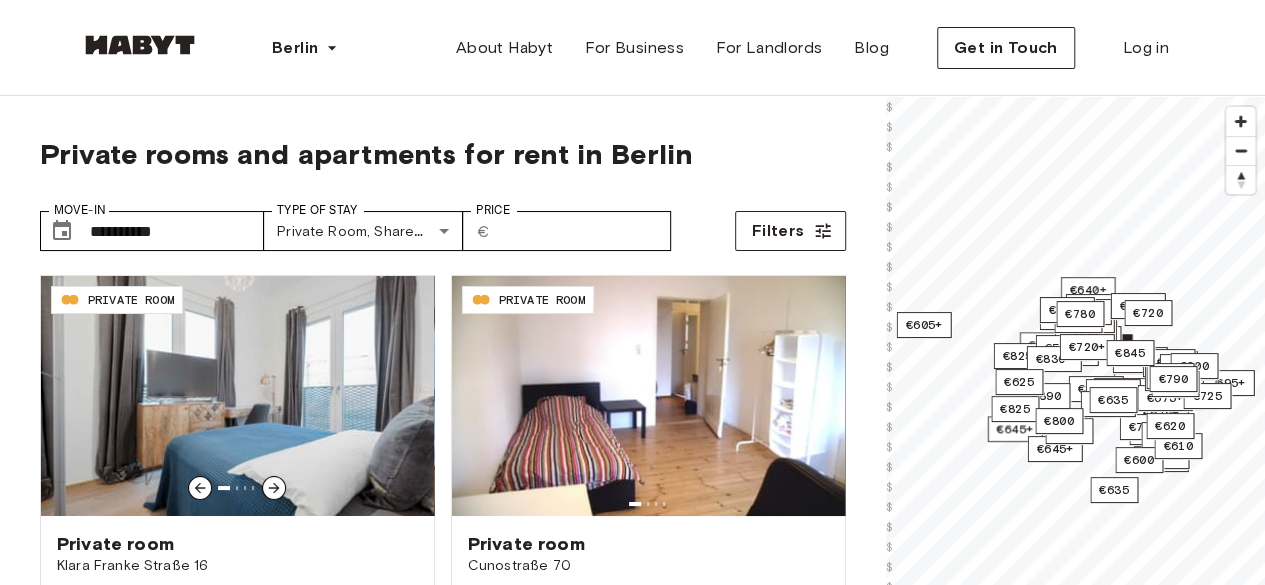 scroll, scrollTop: 0, scrollLeft: 0, axis: both 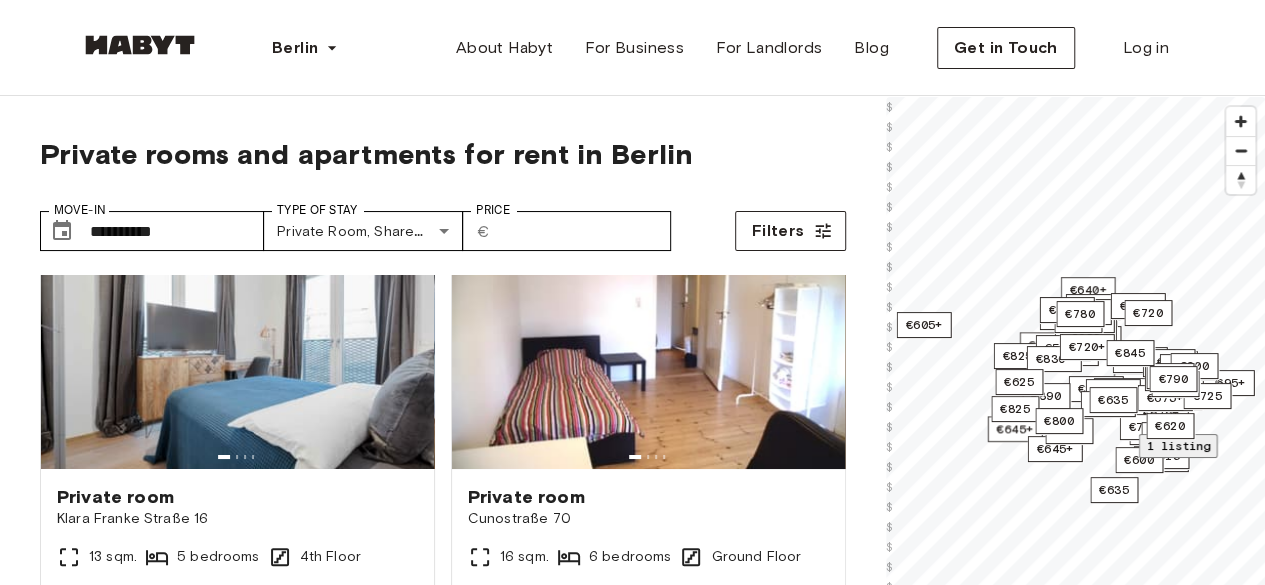 click on "1 listing" at bounding box center [1177, 445] 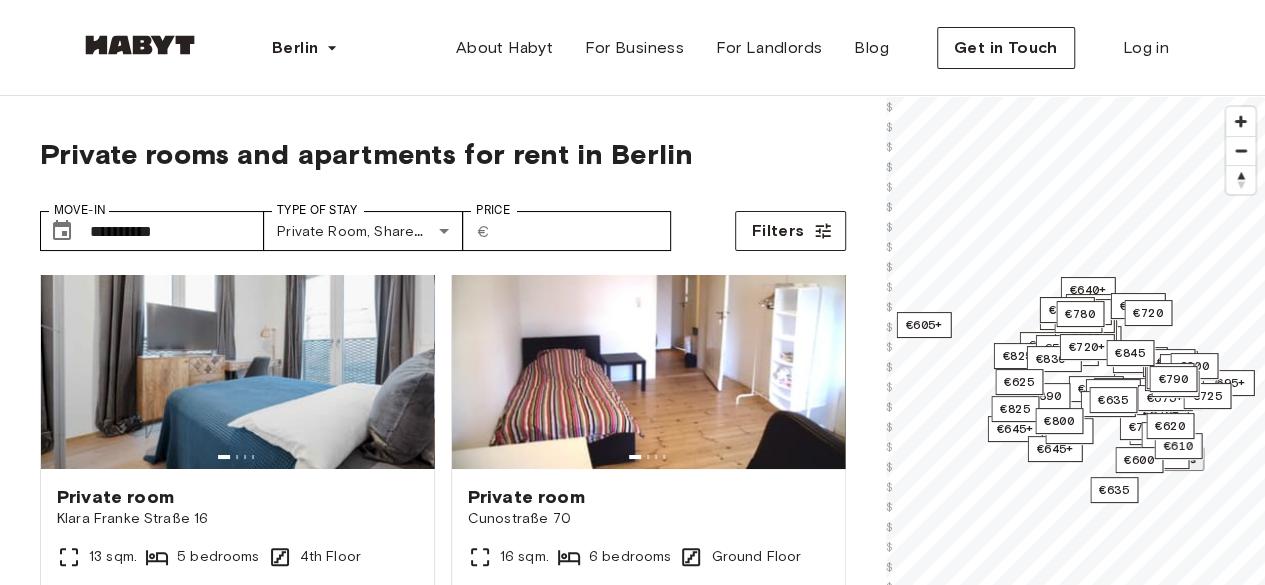 click on "2 listings" at bounding box center [1161, 459] 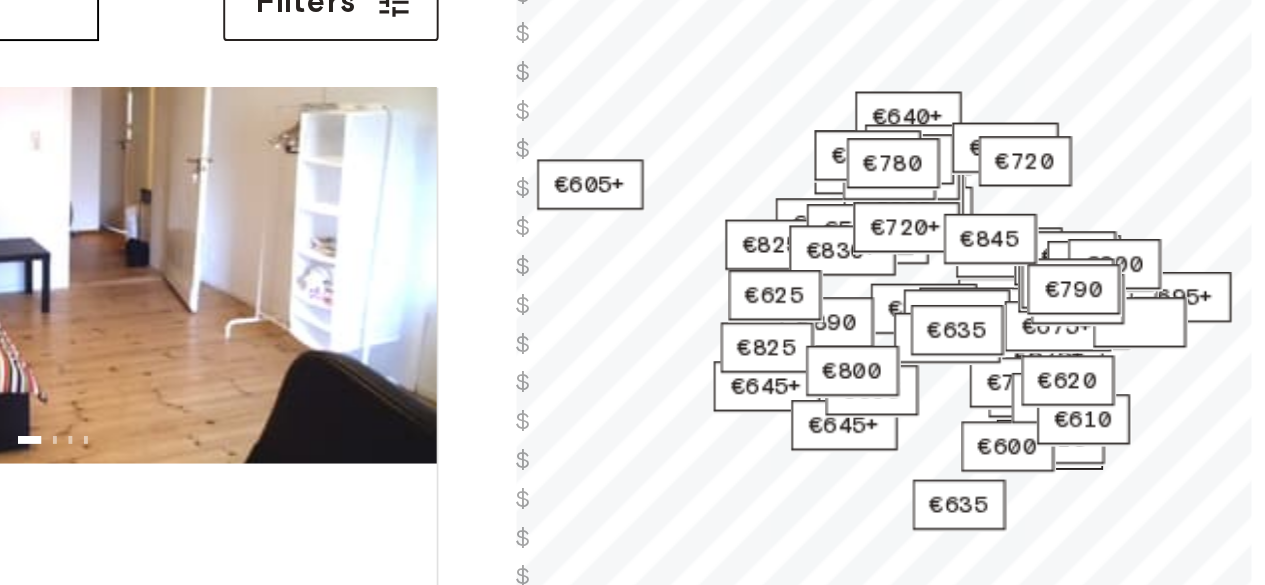 scroll, scrollTop: 0, scrollLeft: 0, axis: both 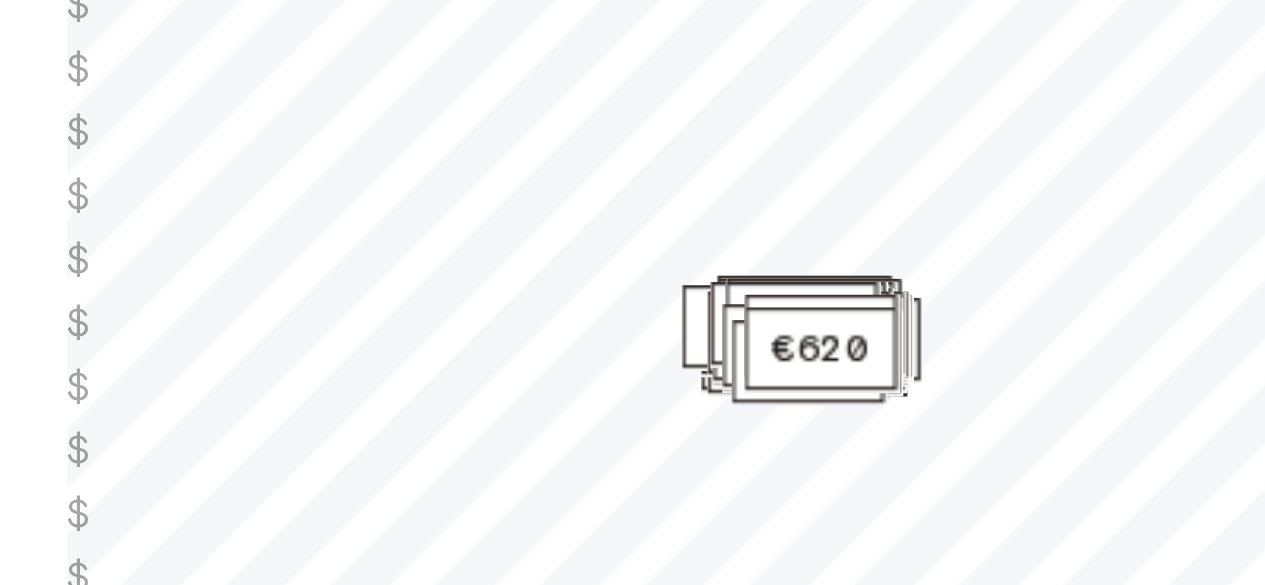 click on "**********" at bounding box center (443, 478) 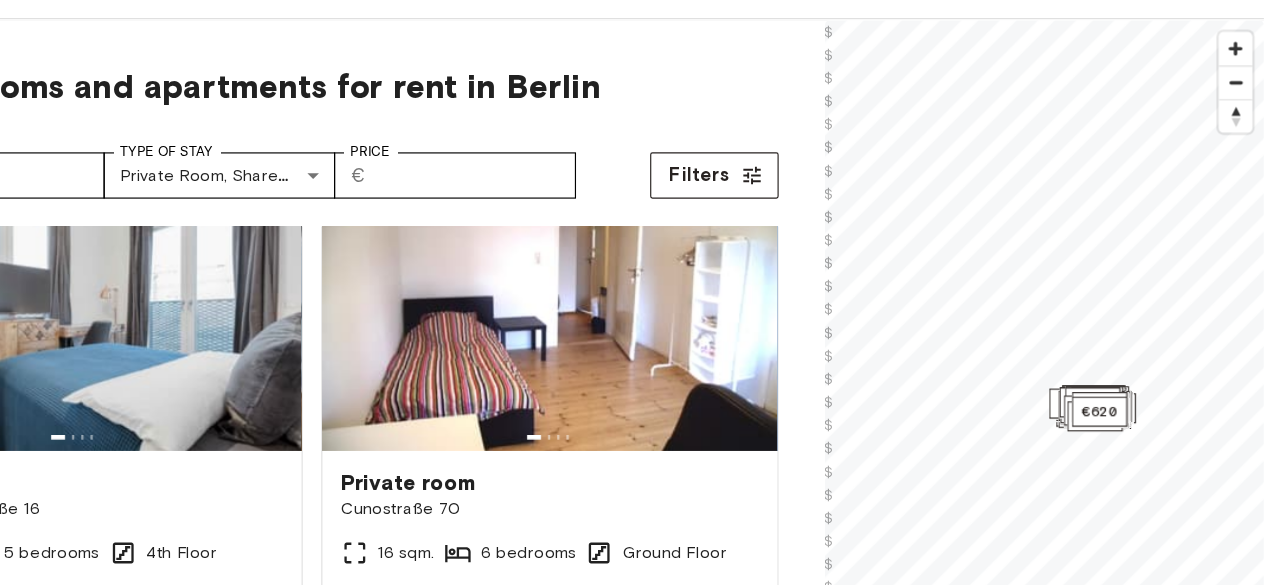 scroll, scrollTop: 0, scrollLeft: 0, axis: both 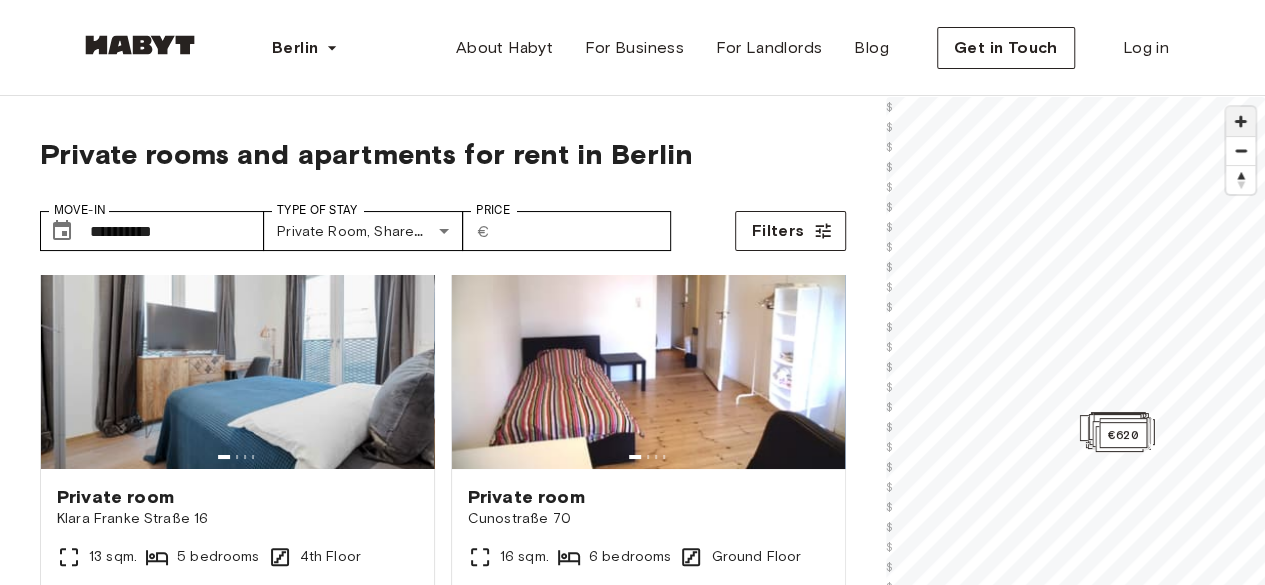 click at bounding box center (1240, 121) 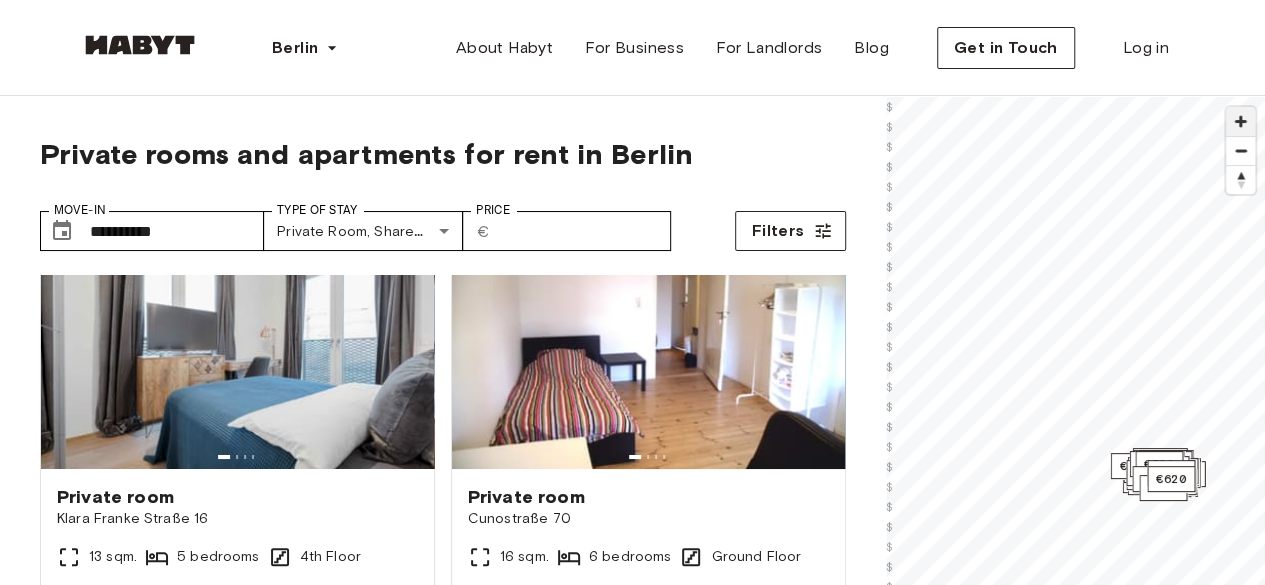 click at bounding box center [1240, 121] 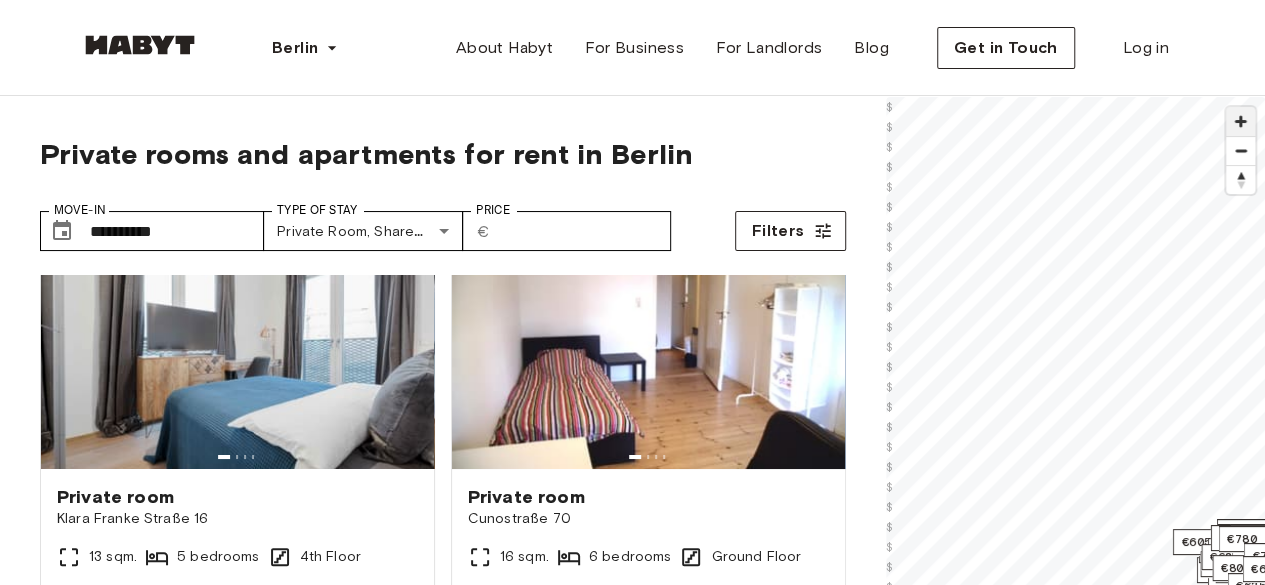 click at bounding box center [1240, 121] 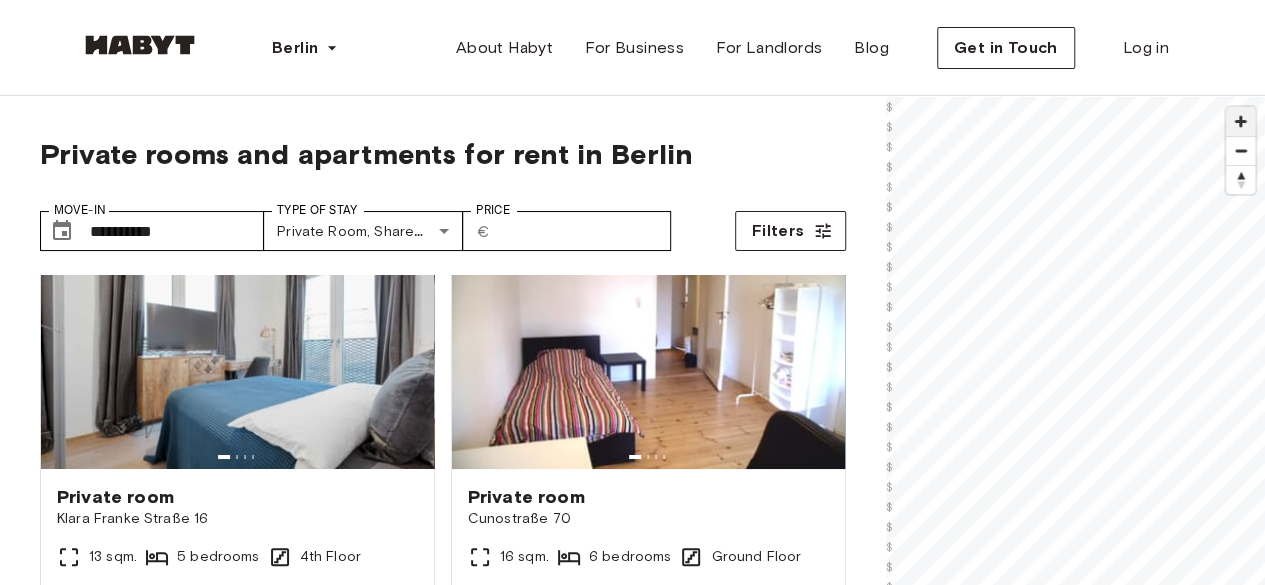click at bounding box center [1240, 121] 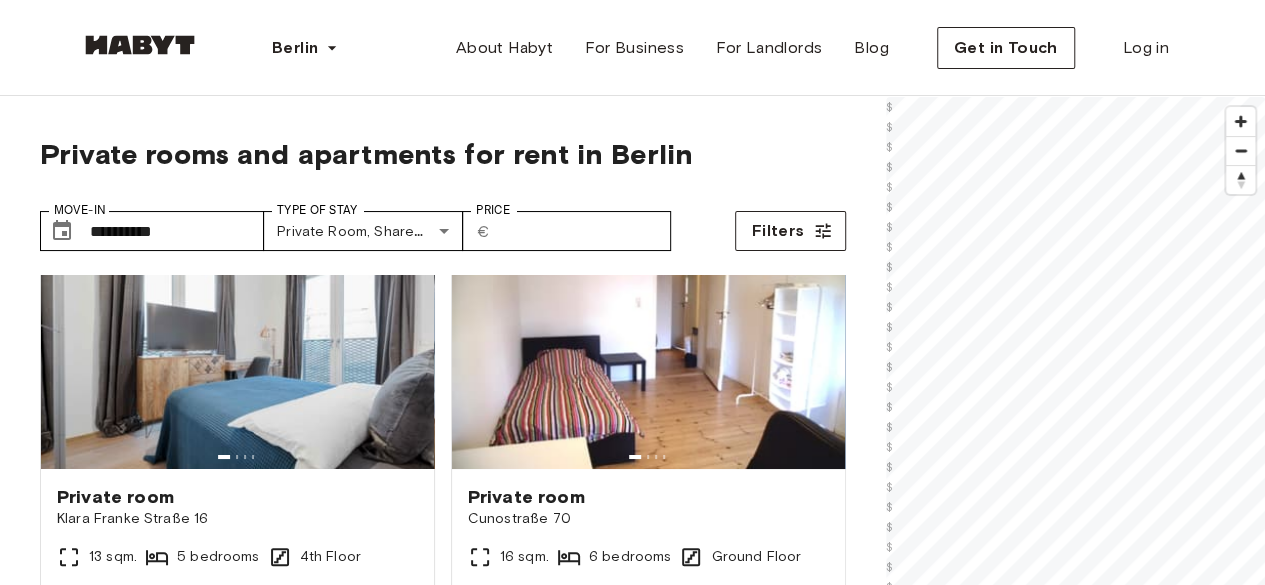 click on "**********" at bounding box center [632, 2420] 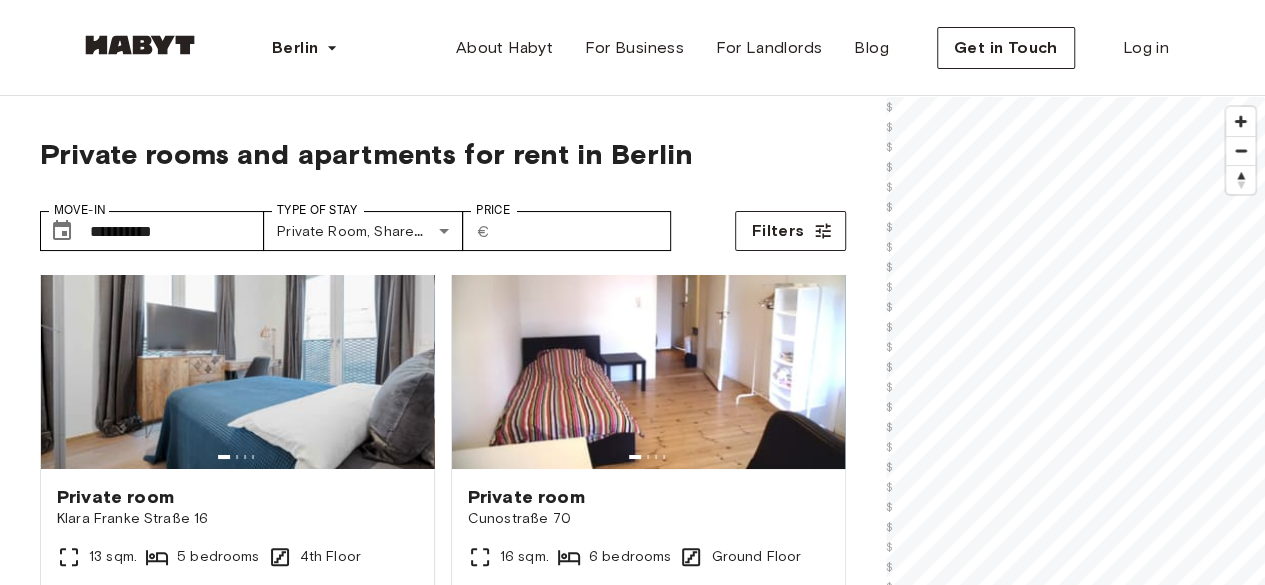 click on "**********" at bounding box center [632, 2420] 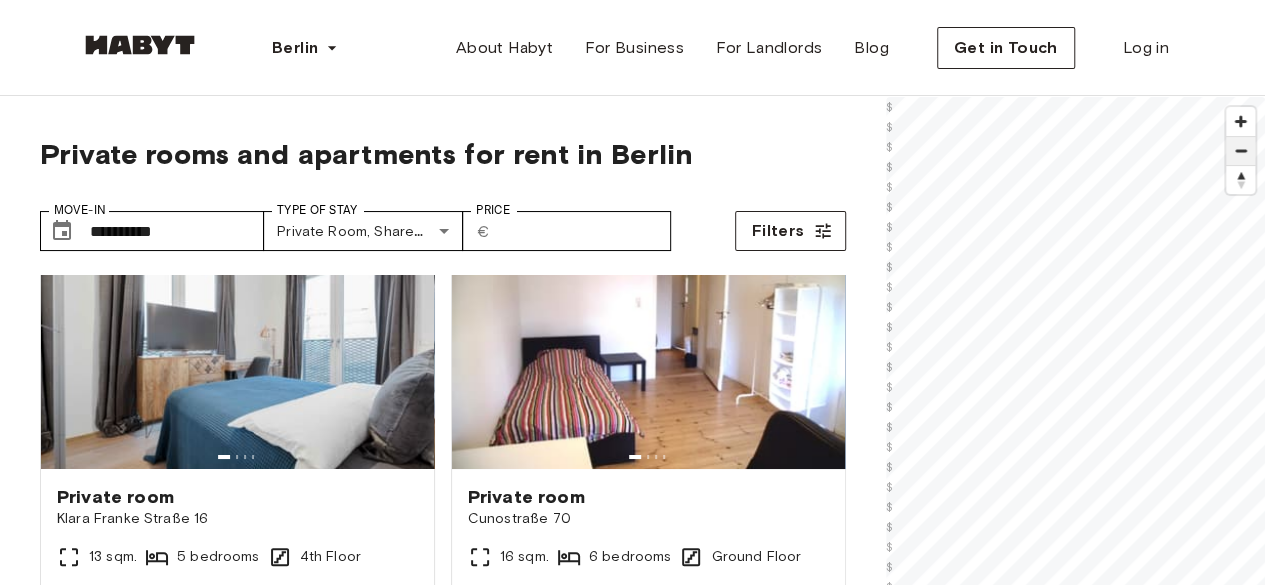 click at bounding box center (1240, 151) 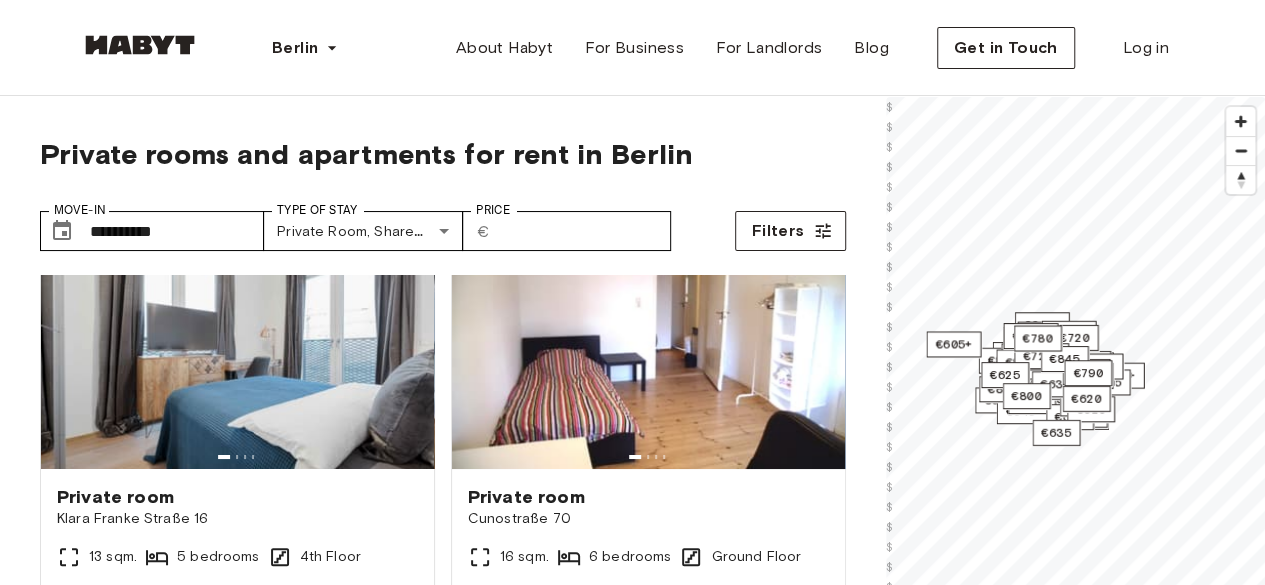 click on "**********" at bounding box center [632, 478] 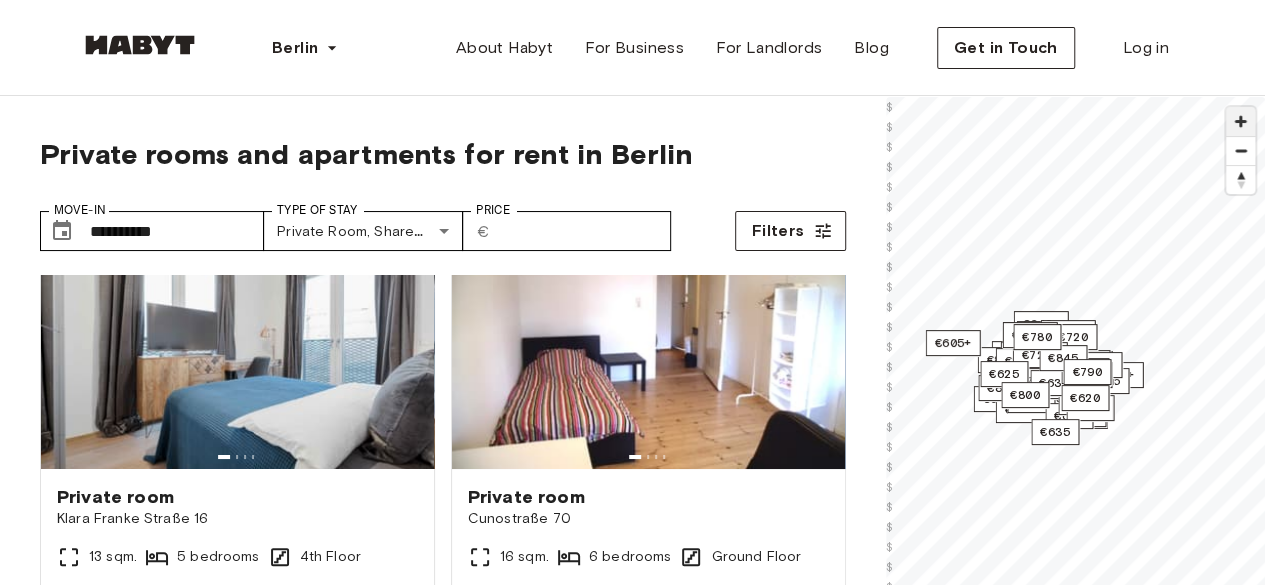 click at bounding box center [1240, 121] 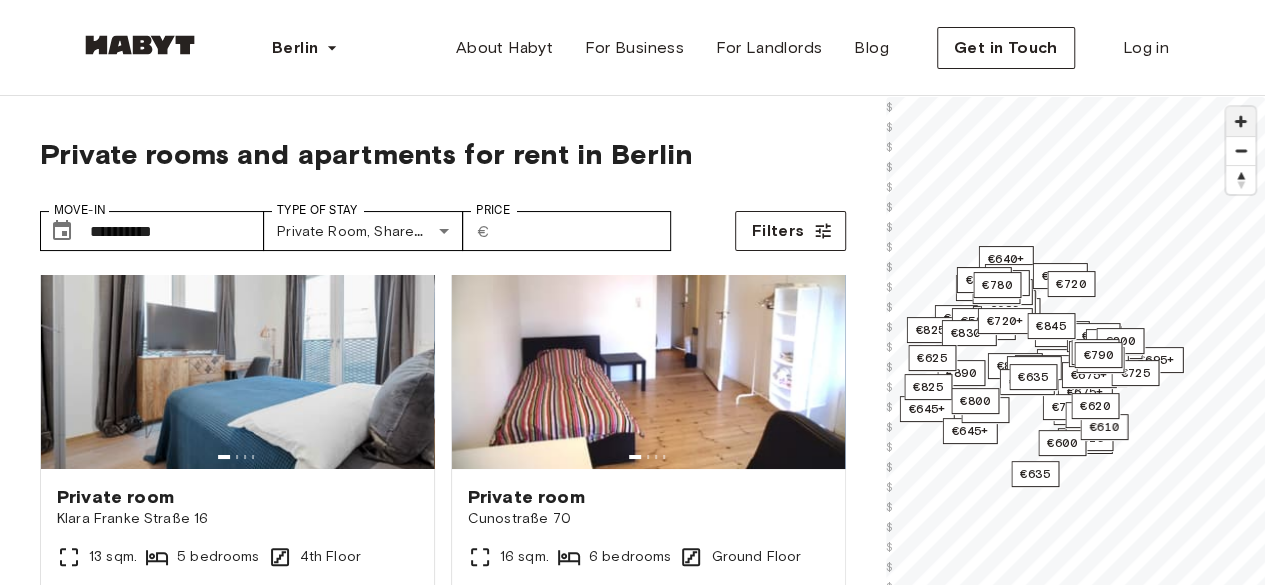 click at bounding box center [1240, 121] 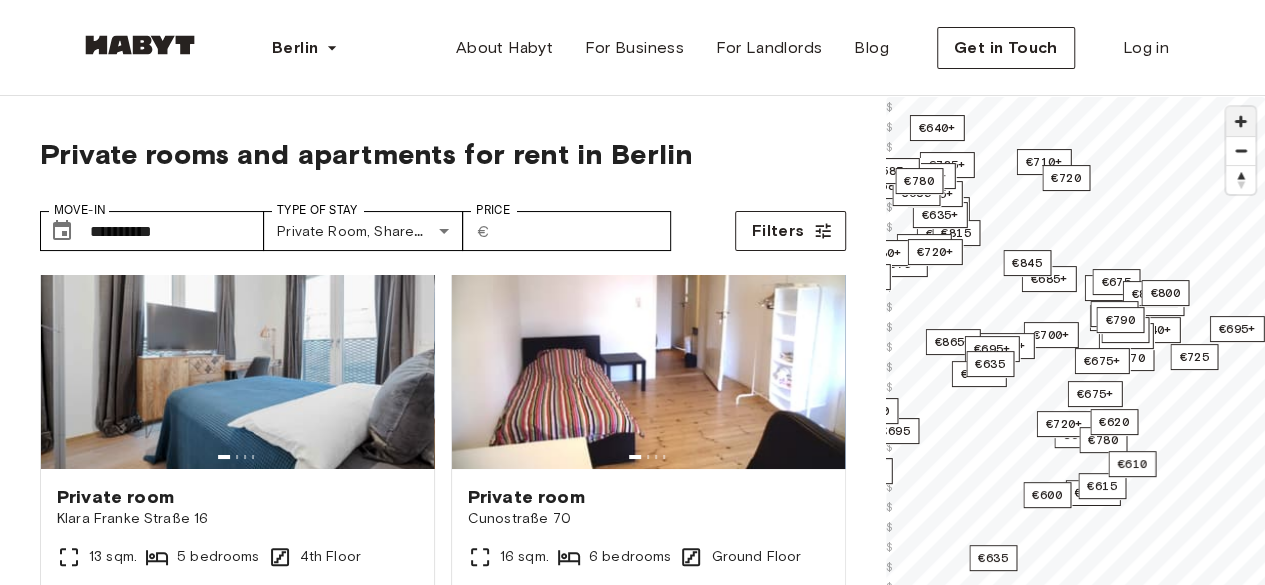 click at bounding box center [1240, 121] 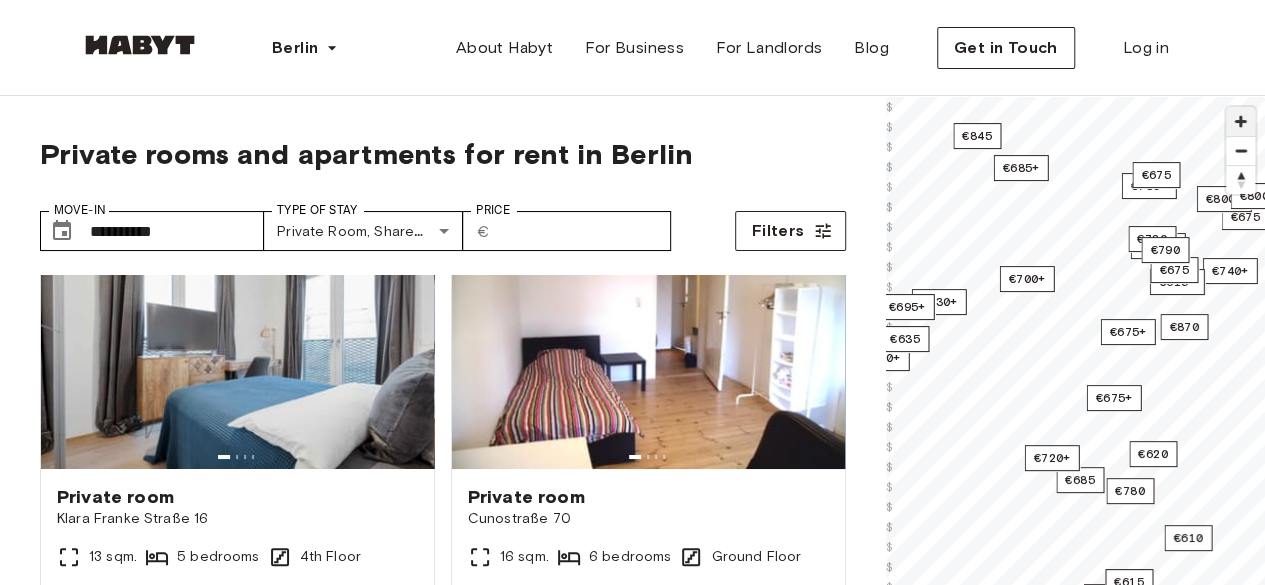 click at bounding box center [1240, 121] 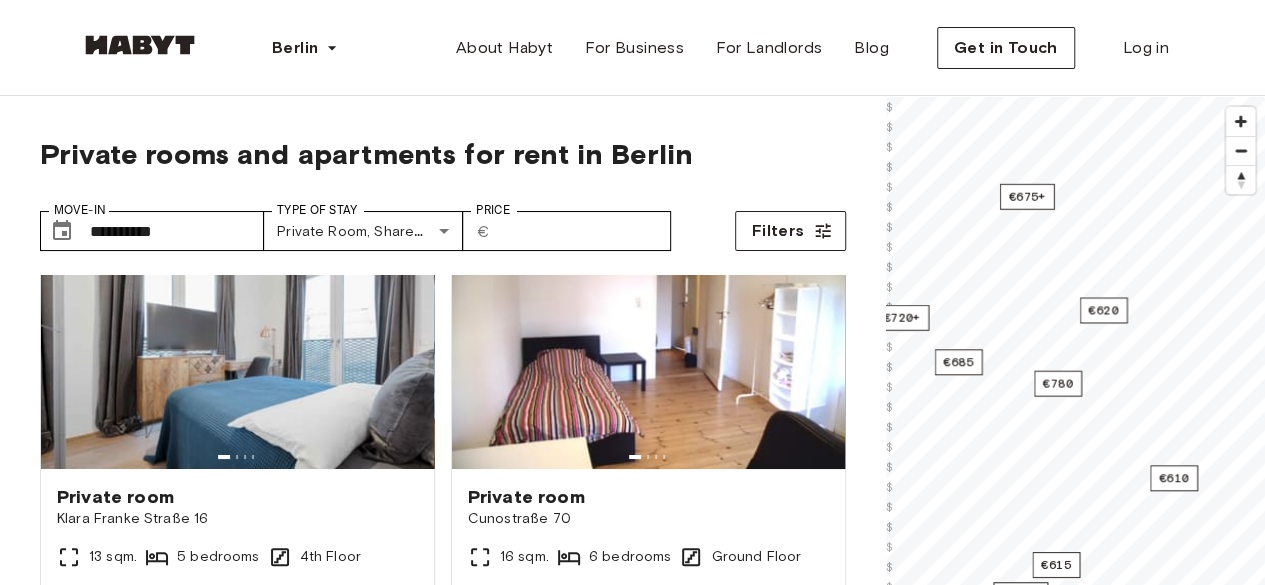 click on "**********" at bounding box center [632, 2407] 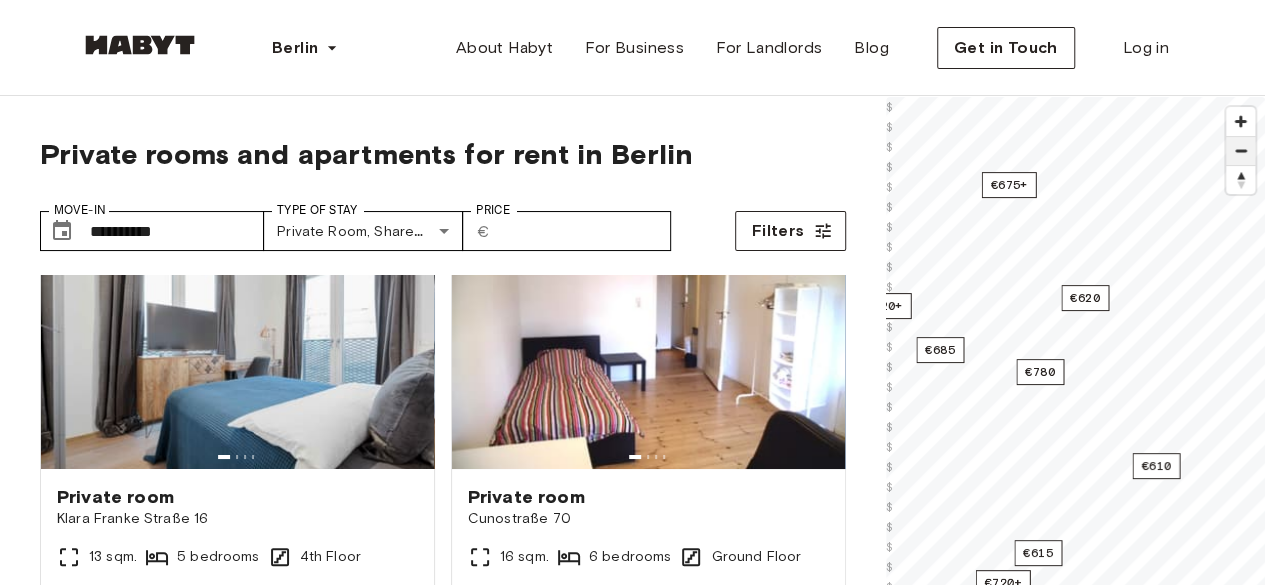 click at bounding box center [1240, 151] 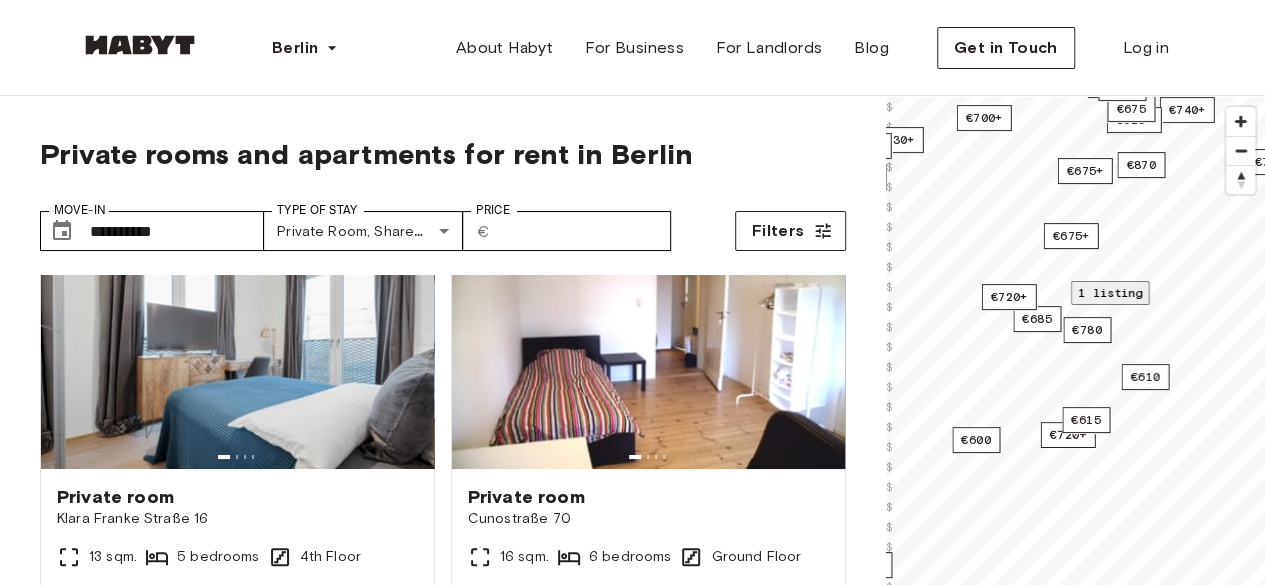 click on "1 listing" at bounding box center [1109, 292] 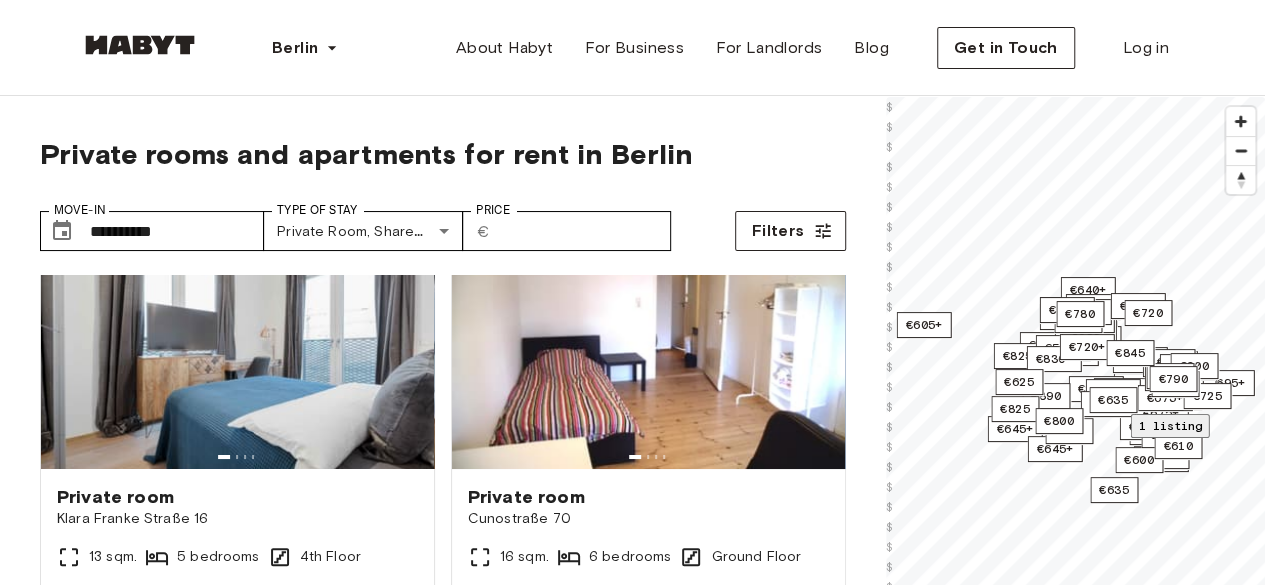 click on "4 bedrooms" at bounding box center (1076, 1228) 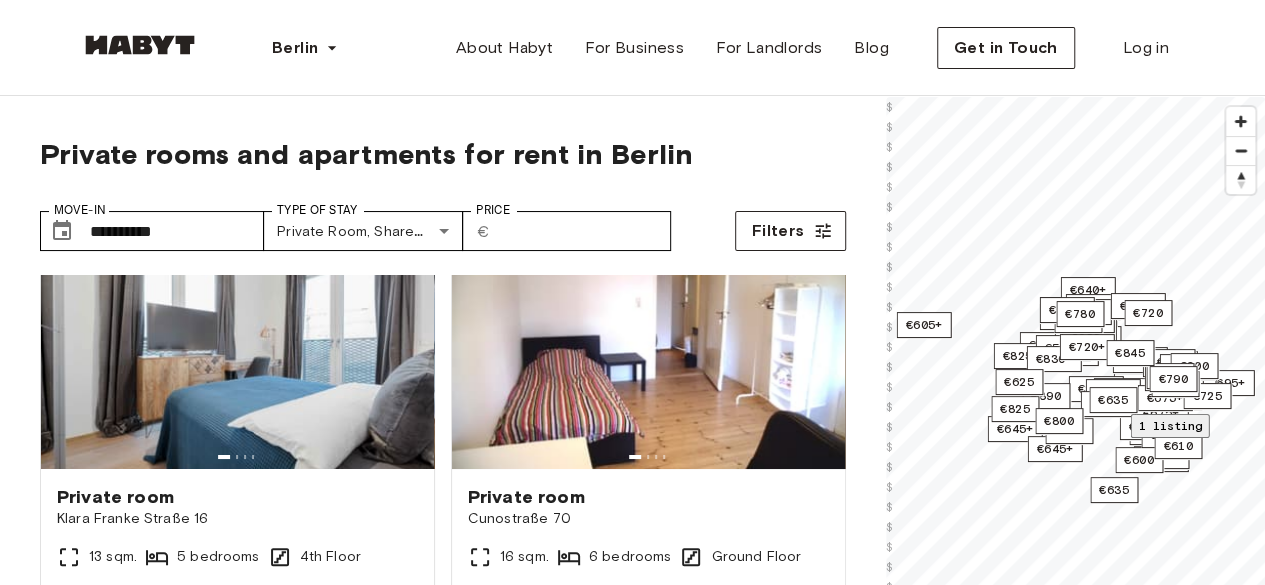 click on "Private rooms and apartments for rent in Berlin" at bounding box center (443, 154) 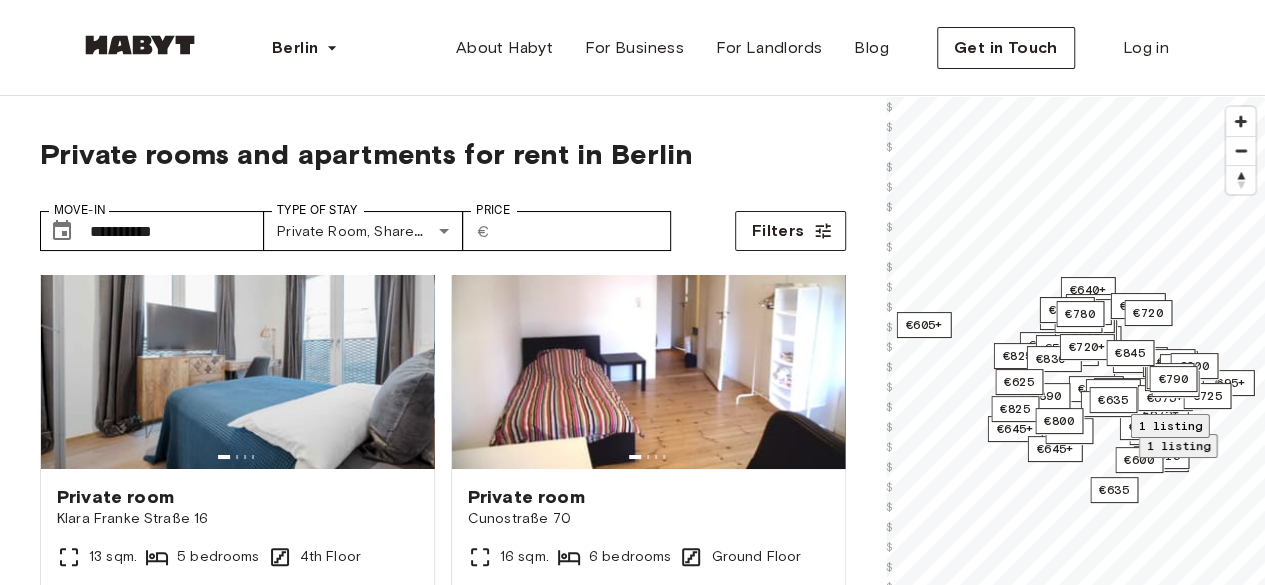 click on "1 listing" at bounding box center (1177, 445) 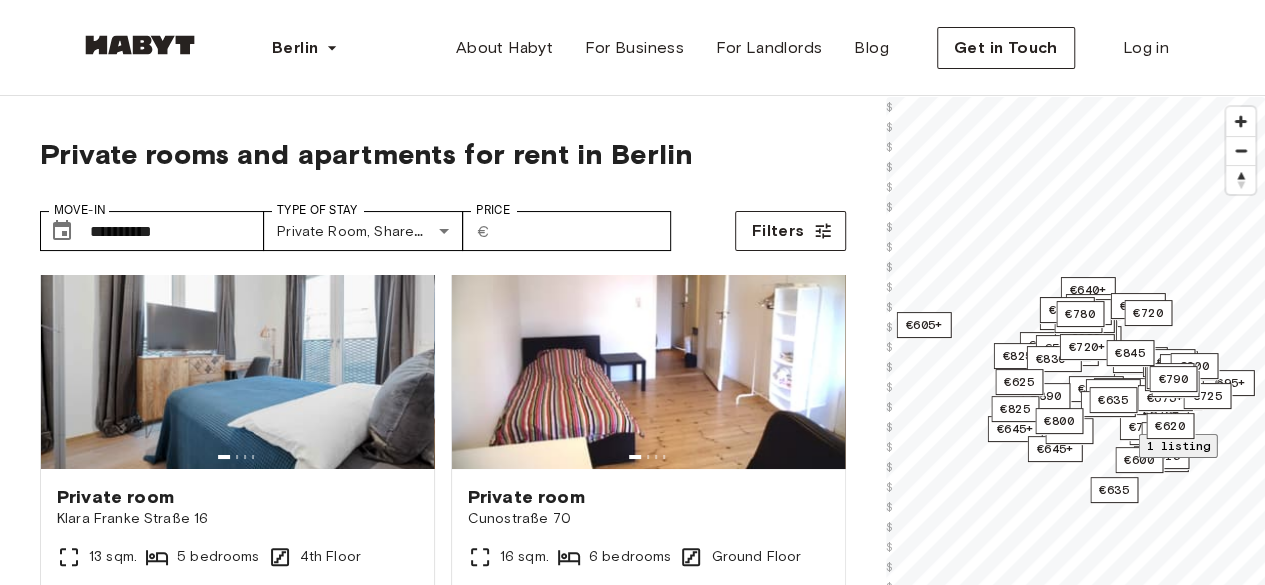 click on "**********" at bounding box center [443, 223] 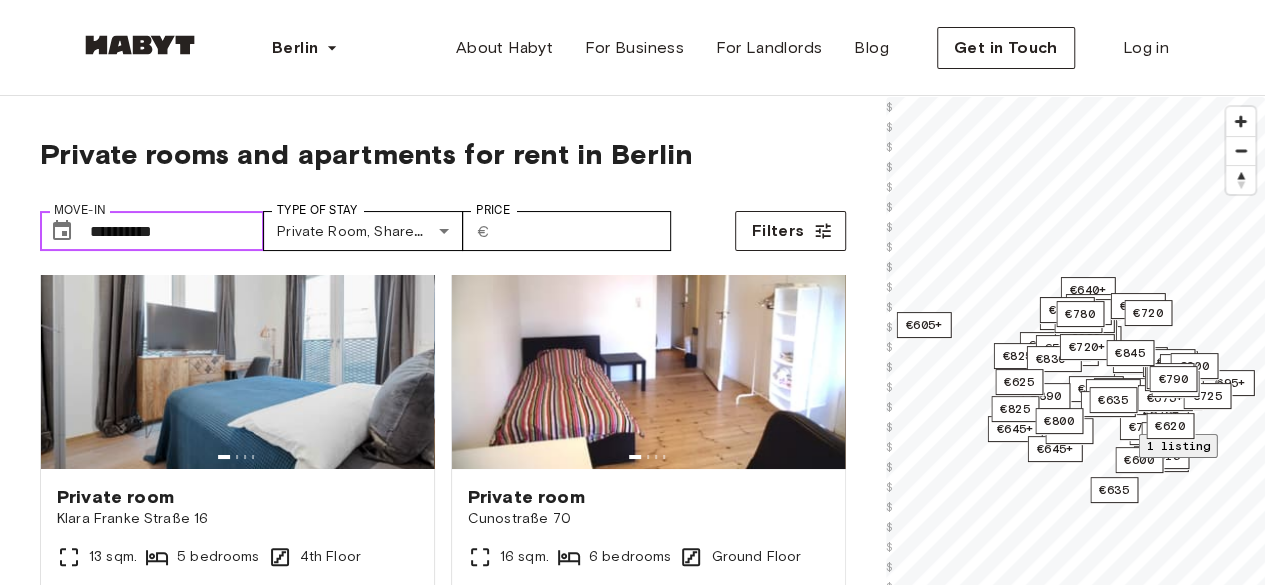 click on "**********" at bounding box center [177, 231] 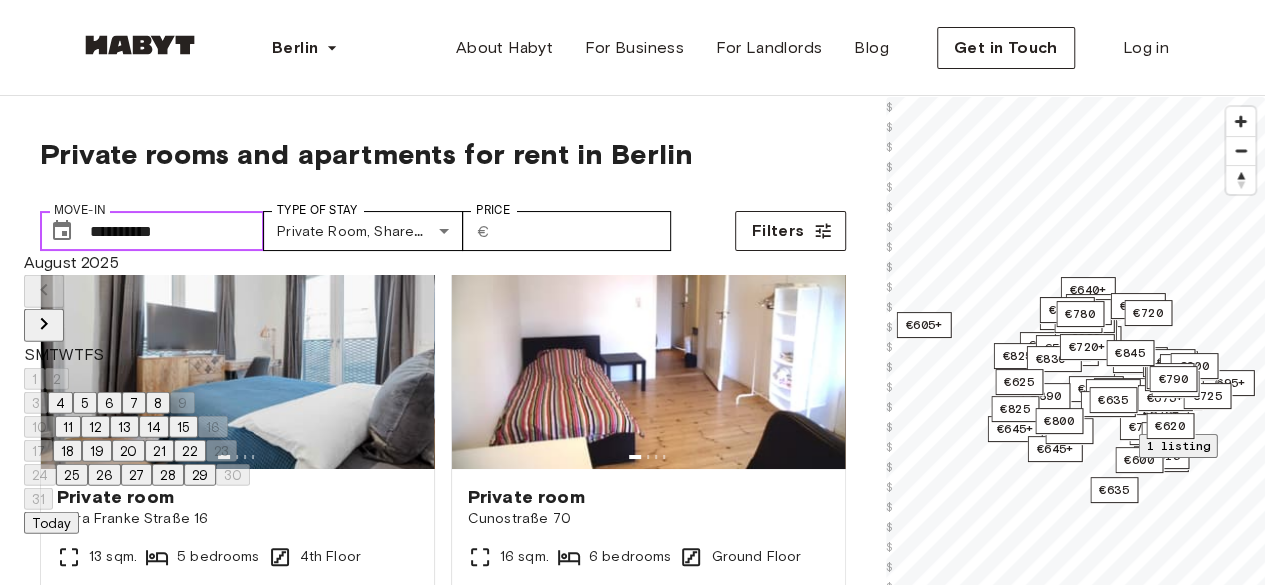 click on "**********" at bounding box center (177, 231) 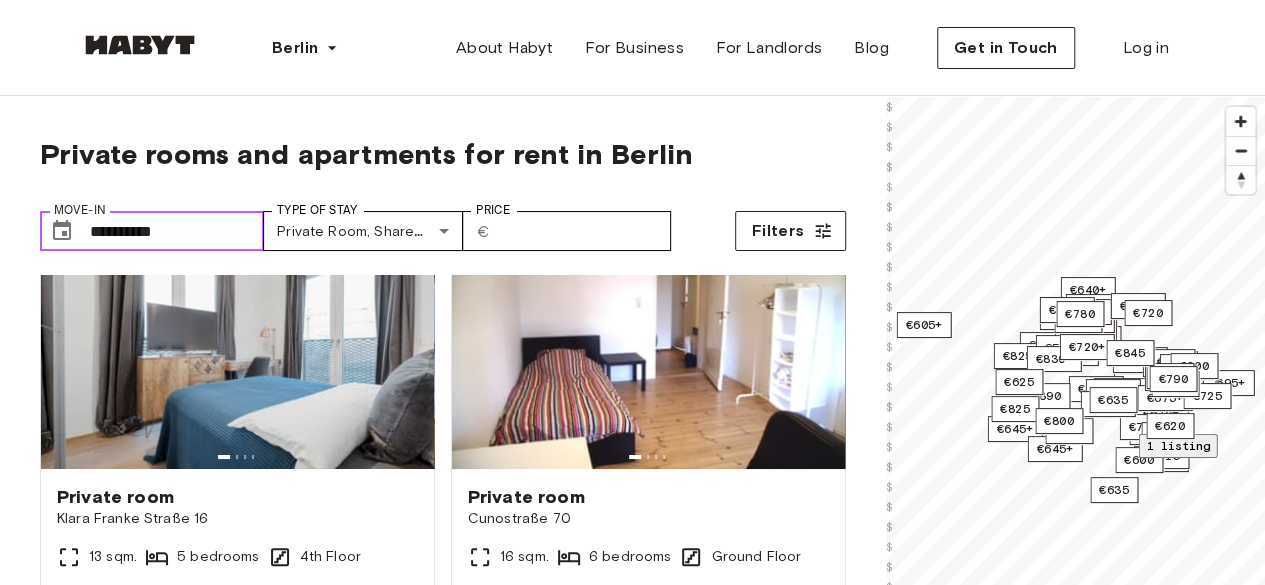 click on "**********" at bounding box center [177, 231] 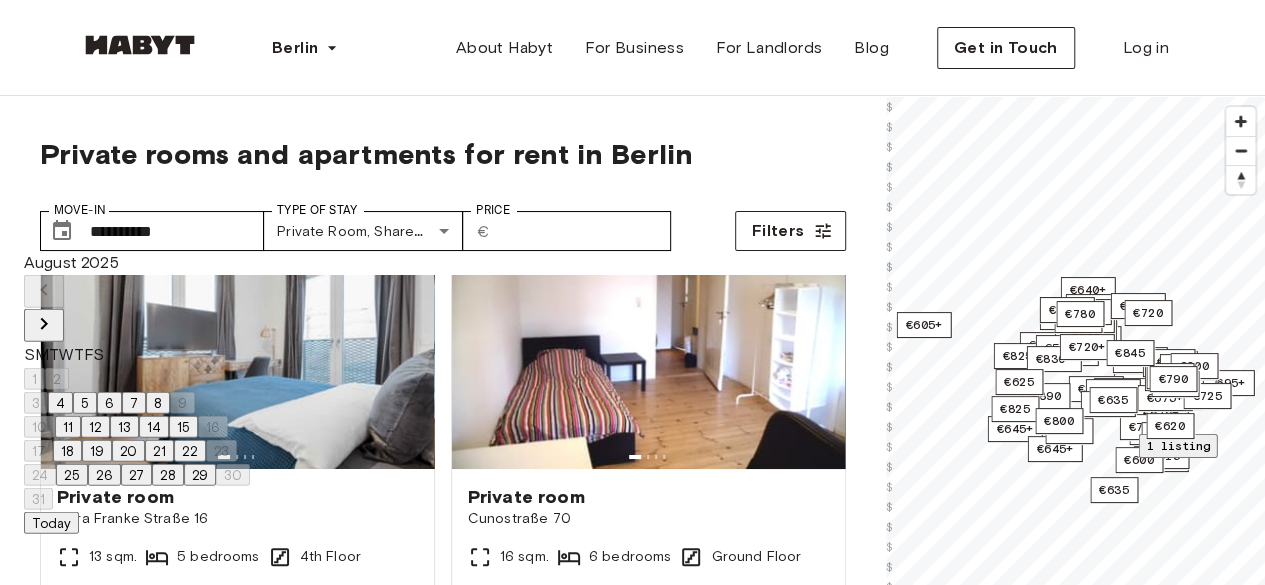 click 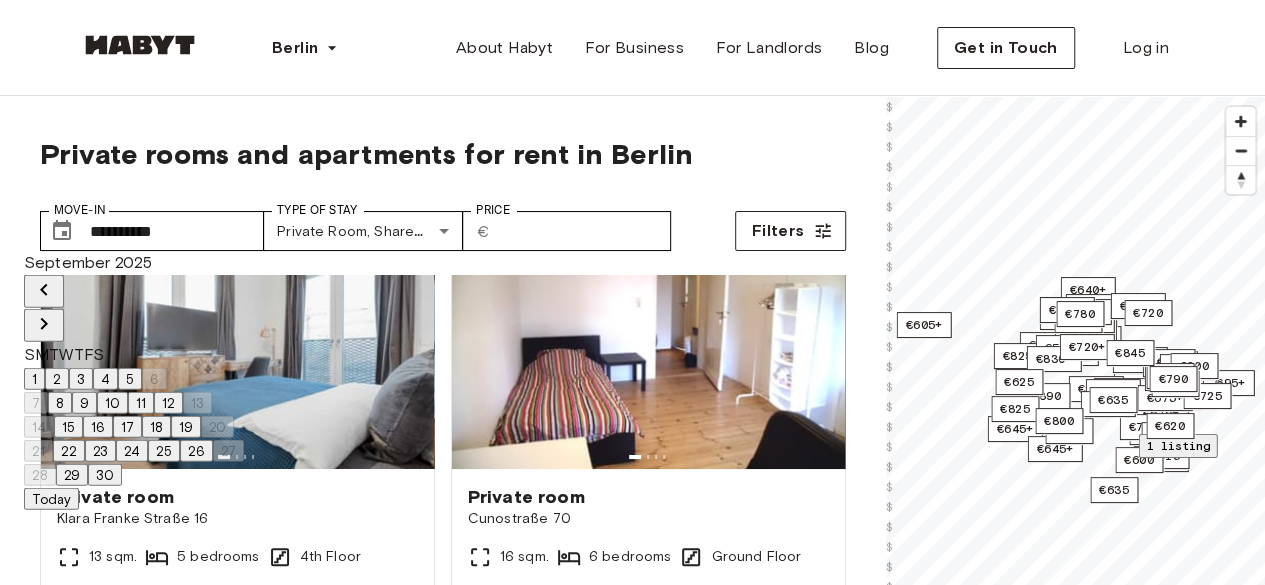 click on "1" at bounding box center [34, 379] 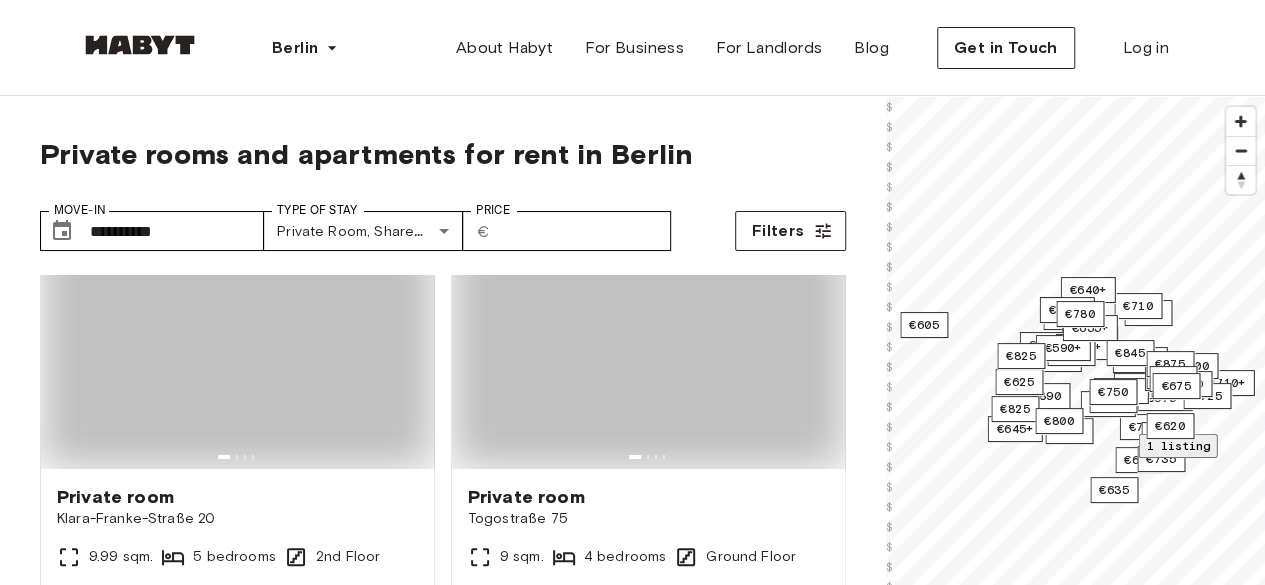 type on "**********" 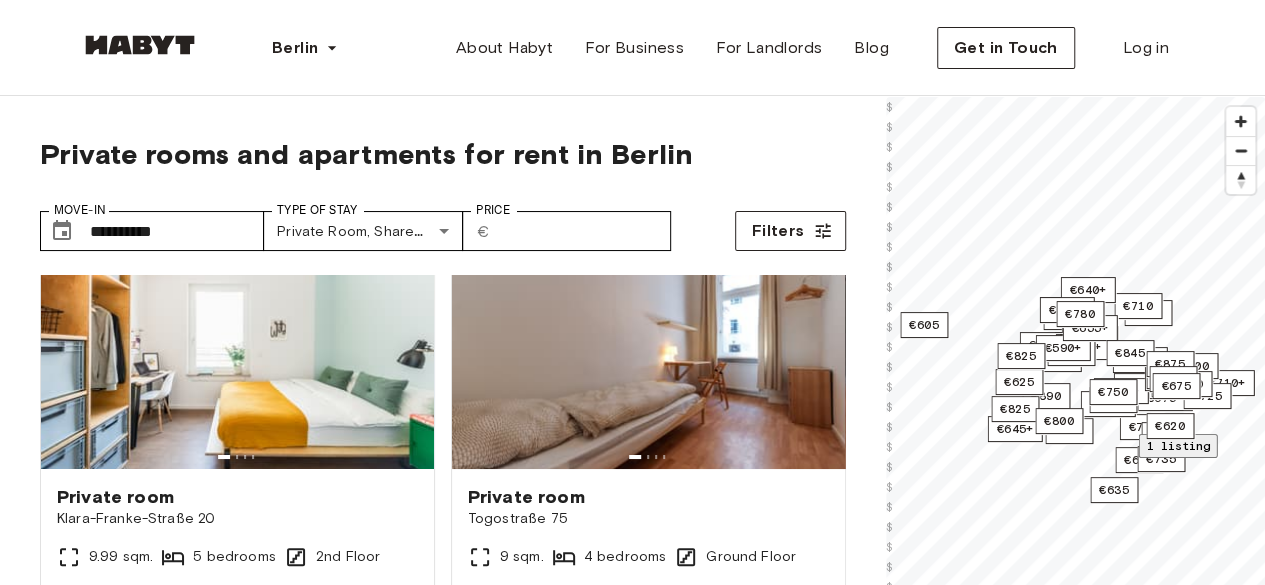click on "**********" at bounding box center (387, 231) 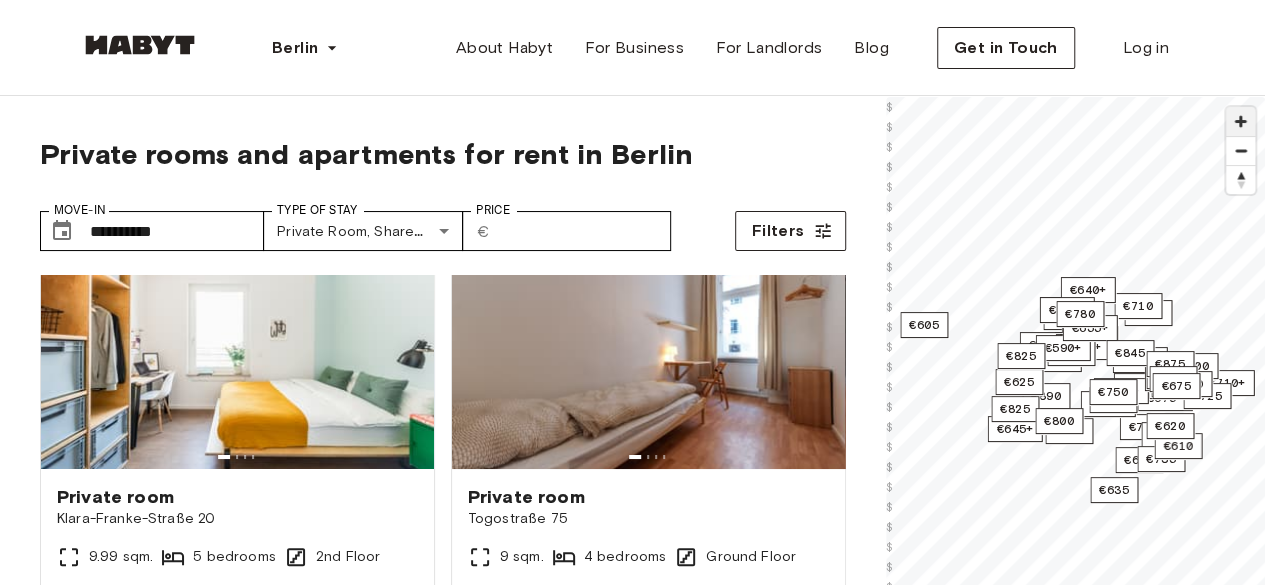 click at bounding box center (1240, 121) 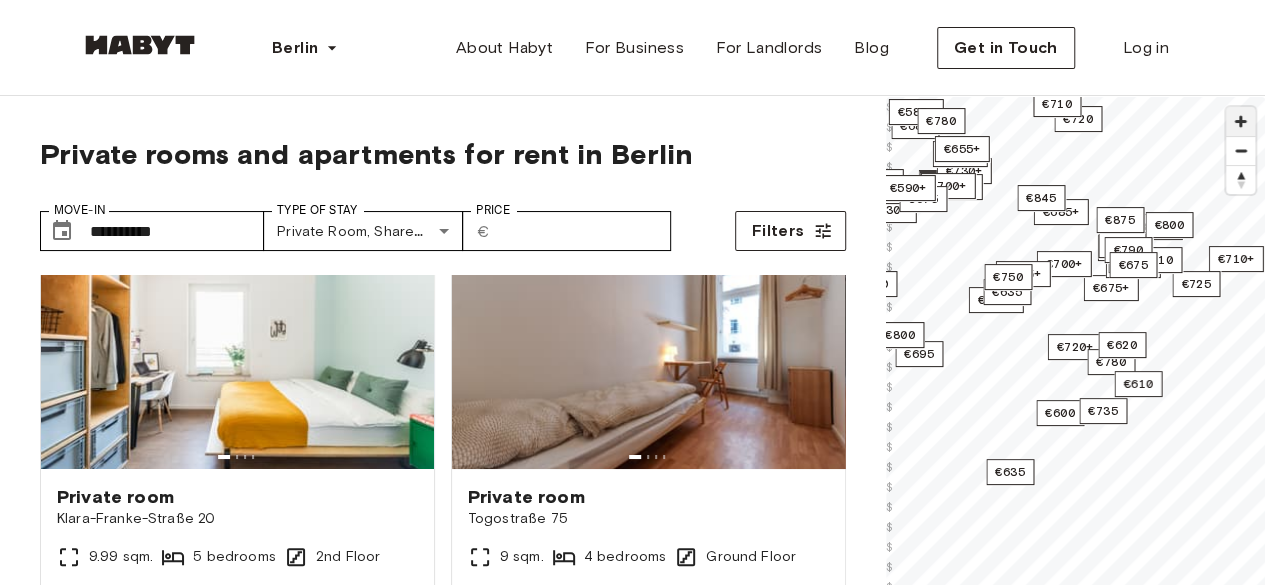 click at bounding box center (1240, 121) 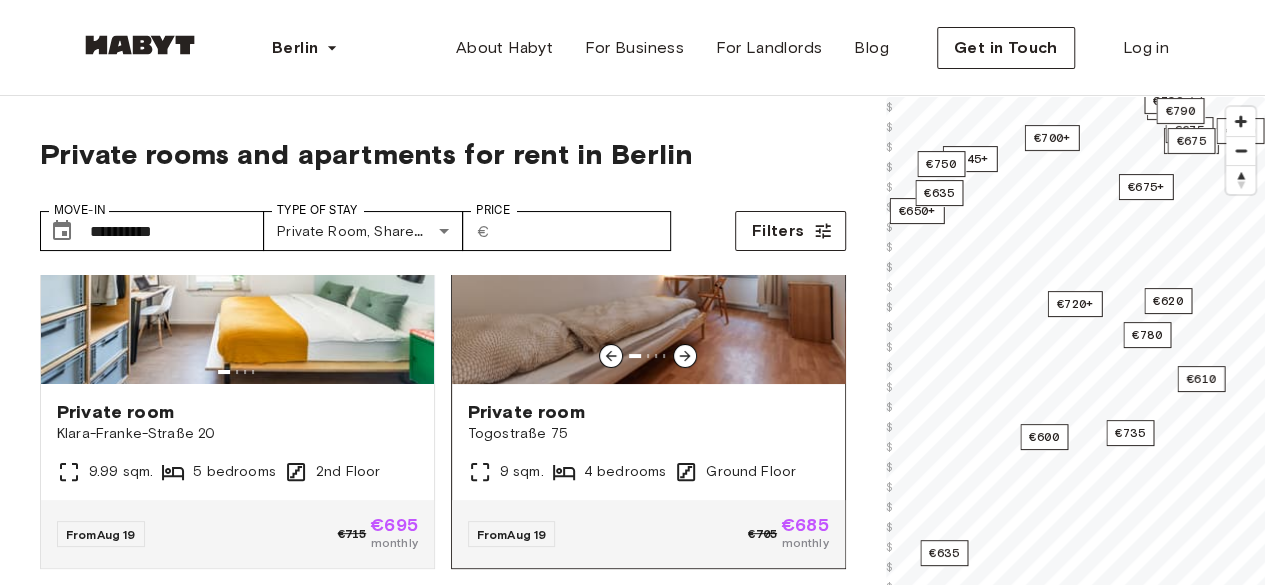 scroll, scrollTop: 0, scrollLeft: 0, axis: both 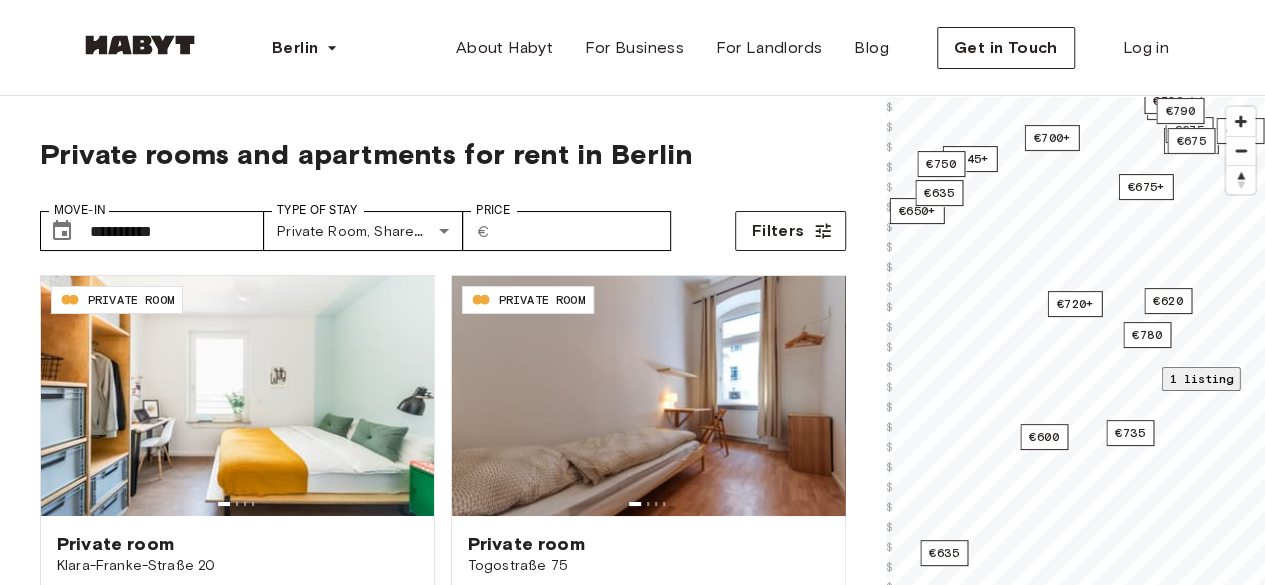 click on "1 listing" at bounding box center (1200, 378) 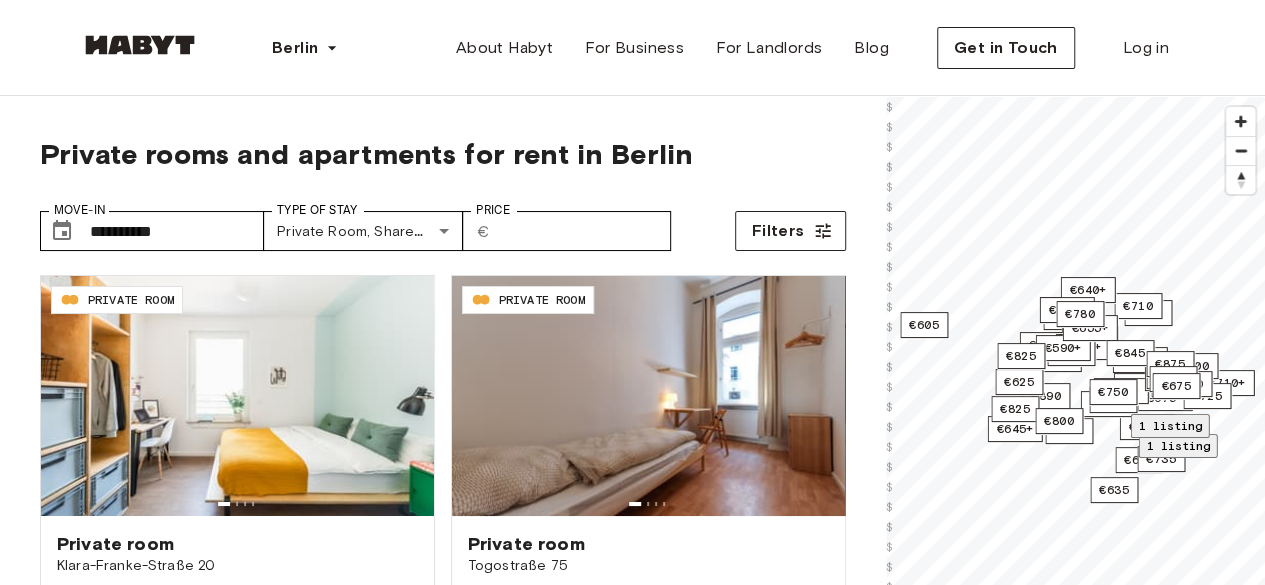 click on "1 listing" at bounding box center [1169, 425] 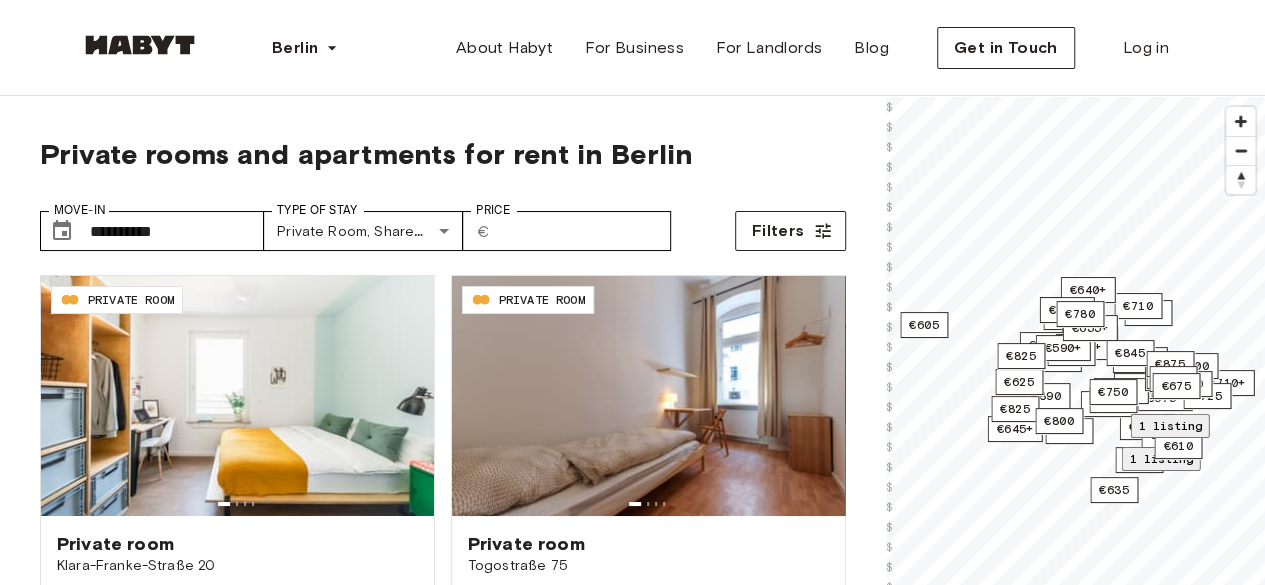 click on "1 listing" at bounding box center [1160, 459] 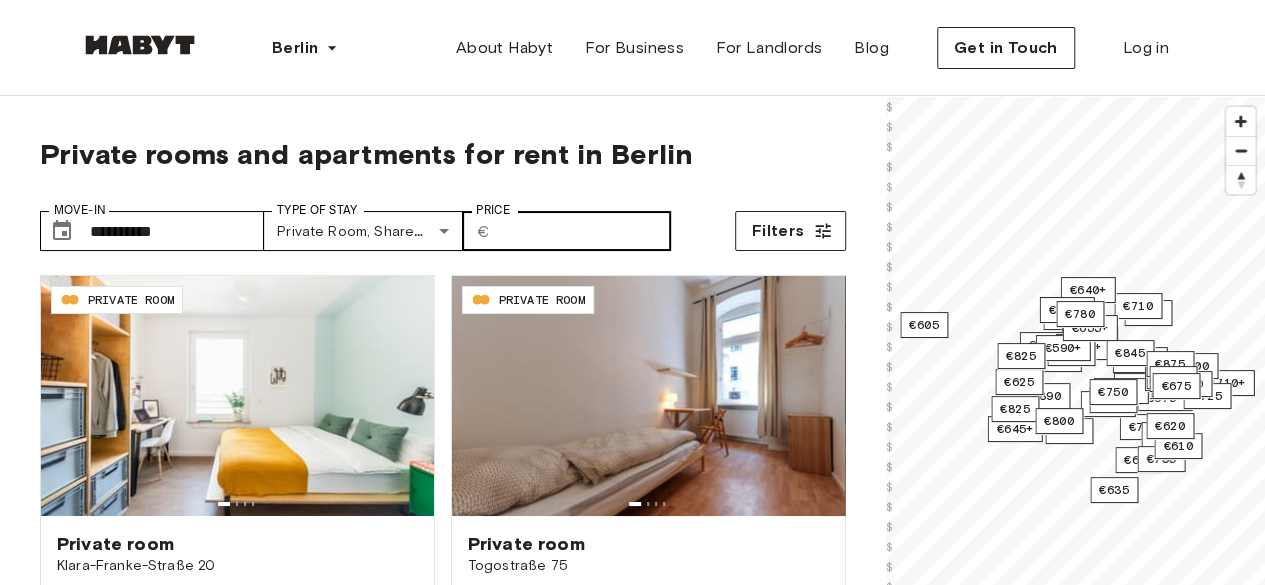 scroll, scrollTop: 105, scrollLeft: 0, axis: vertical 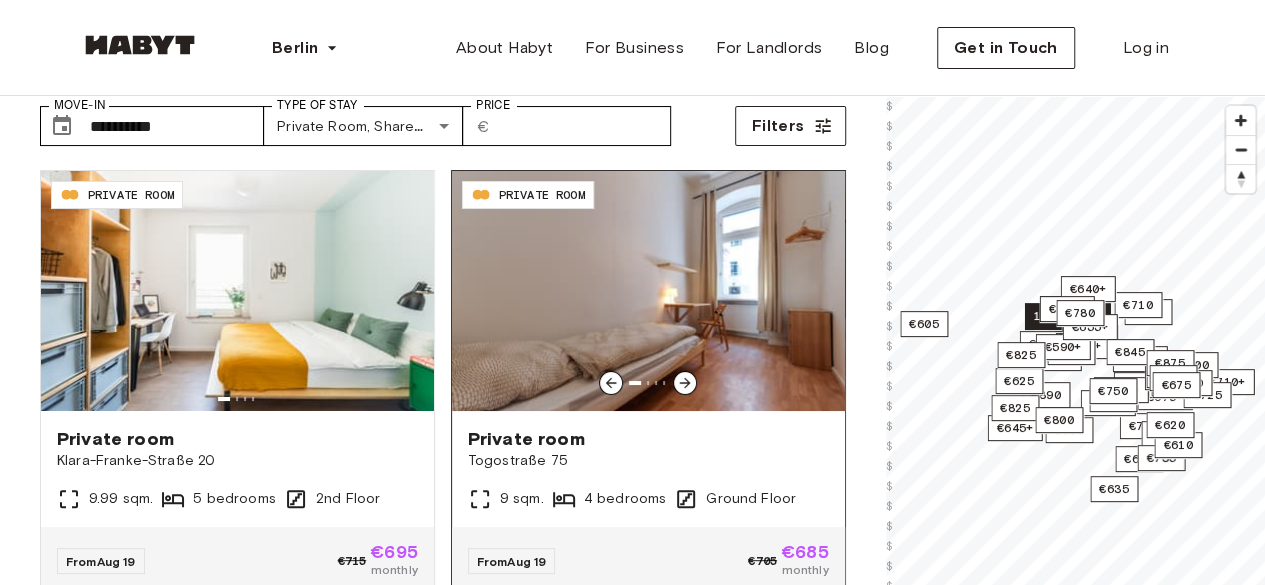 click 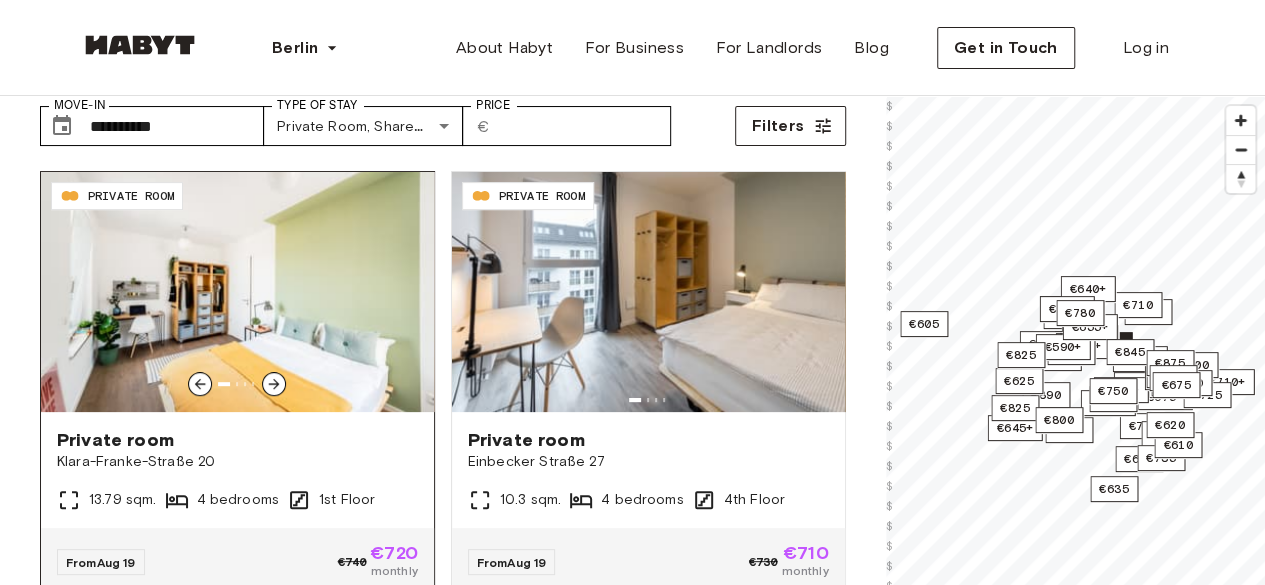scroll, scrollTop: 525, scrollLeft: 0, axis: vertical 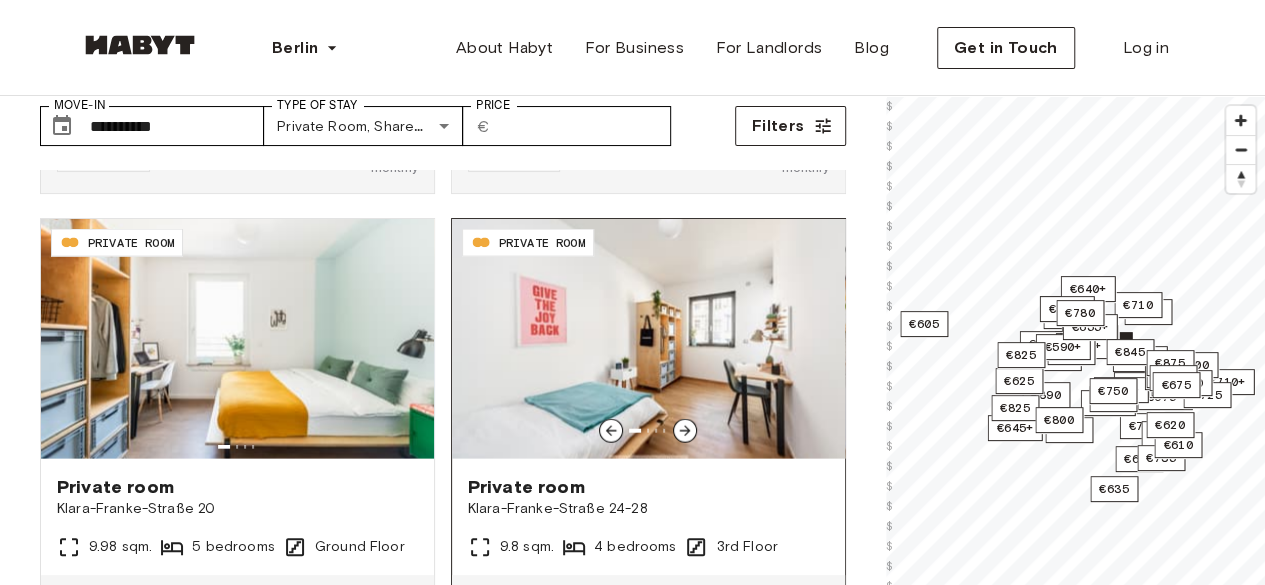 click on "Klara-Franke-Straße 24-28" at bounding box center (648, 509) 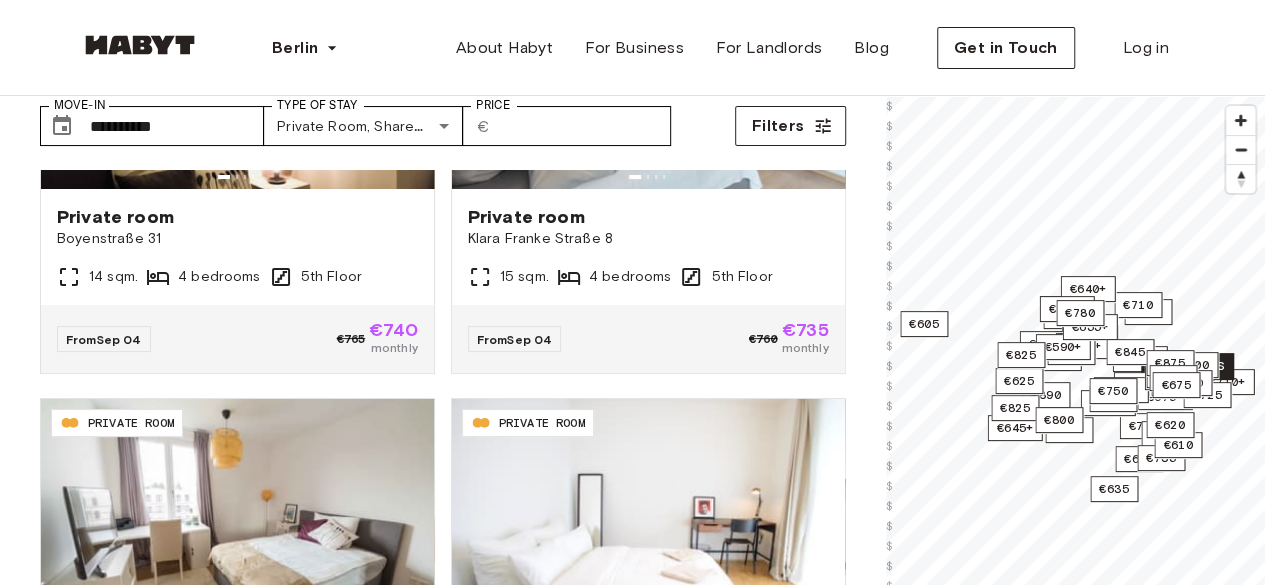 scroll, scrollTop: 4012, scrollLeft: 0, axis: vertical 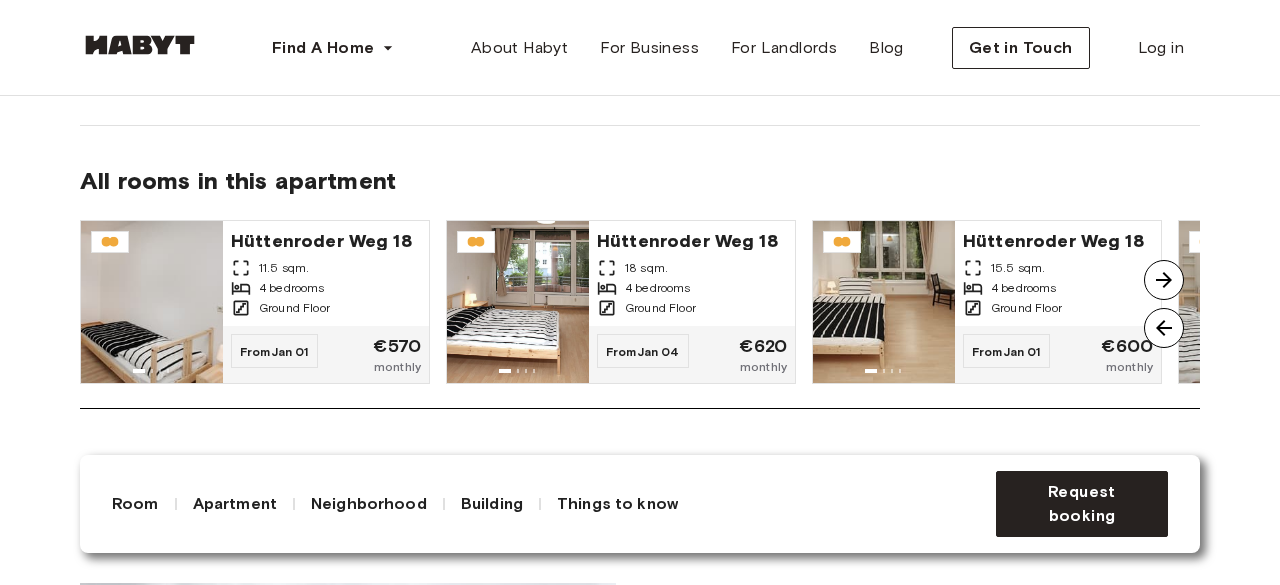 click at bounding box center (1164, 280) 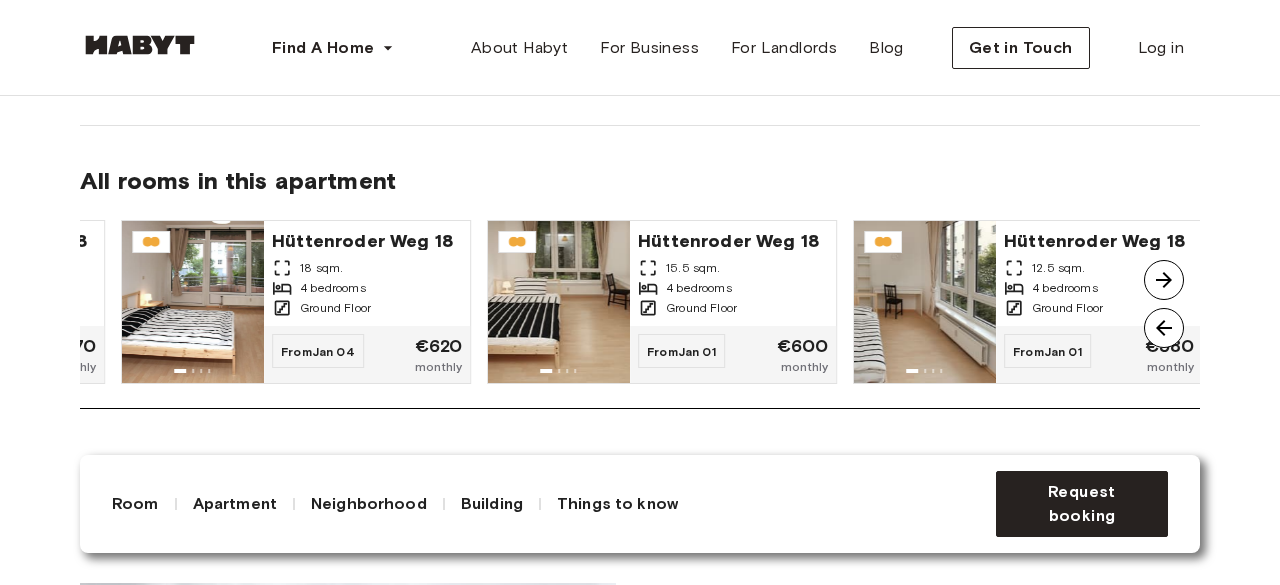 click at bounding box center (1164, 280) 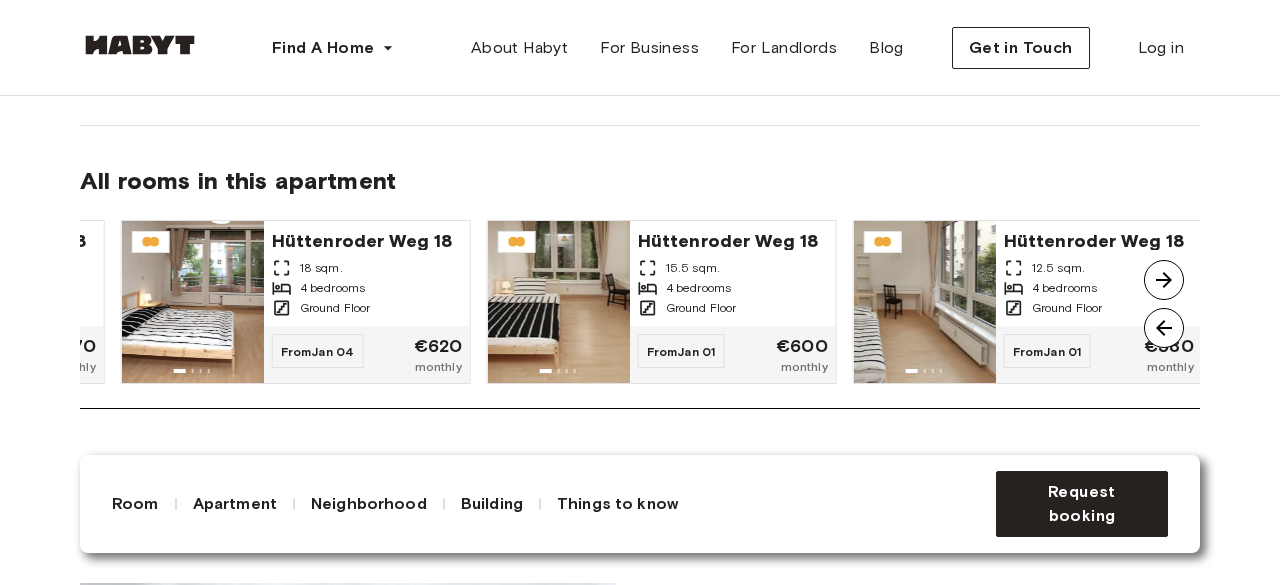click at bounding box center [1164, 328] 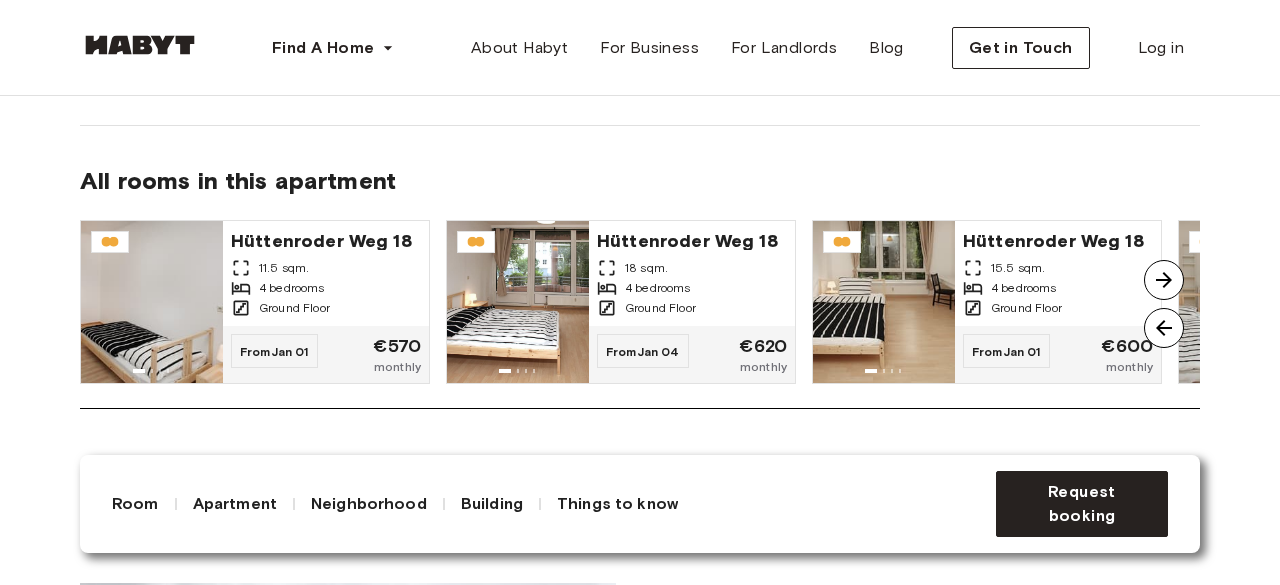 click at bounding box center [1164, 328] 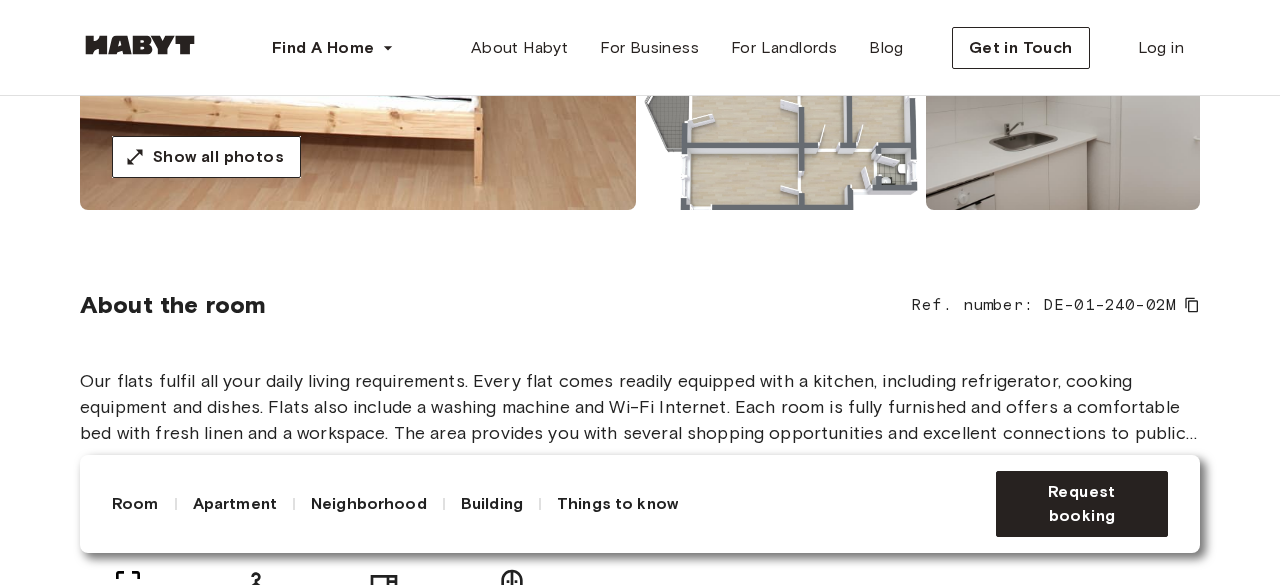 scroll, scrollTop: 0, scrollLeft: 0, axis: both 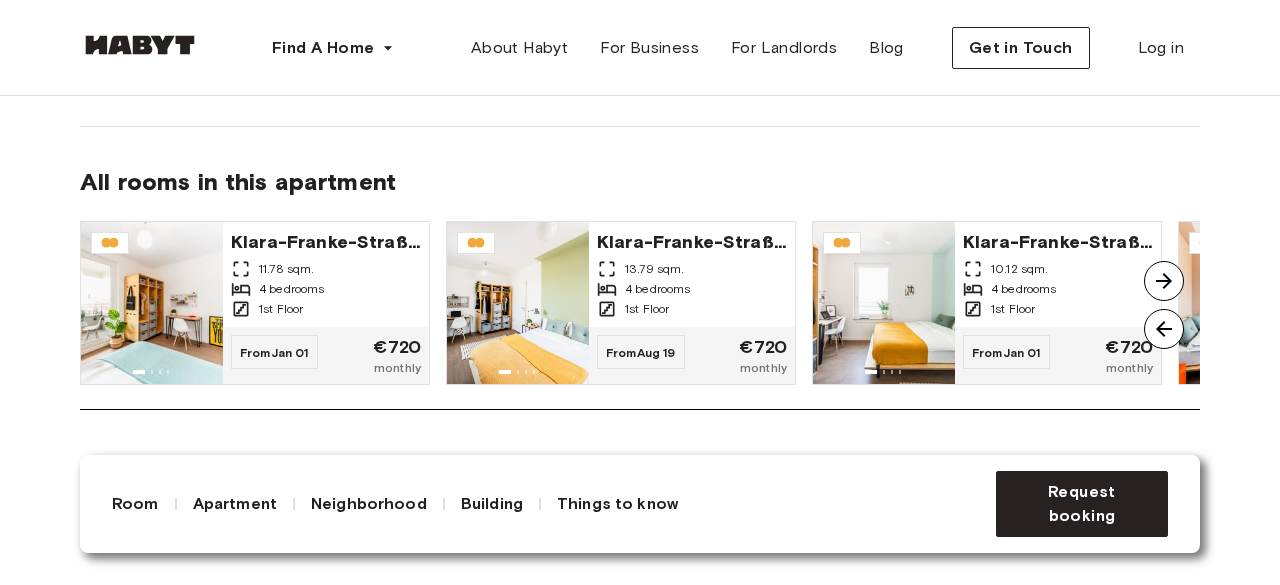 click at bounding box center [1164, 281] 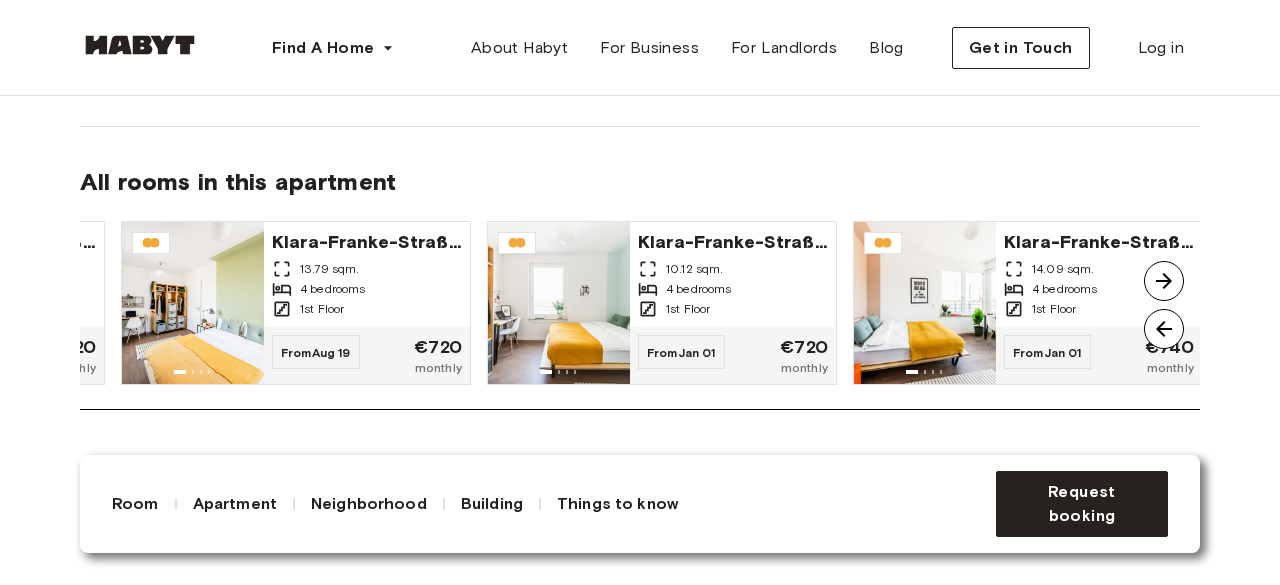 click at bounding box center [1164, 281] 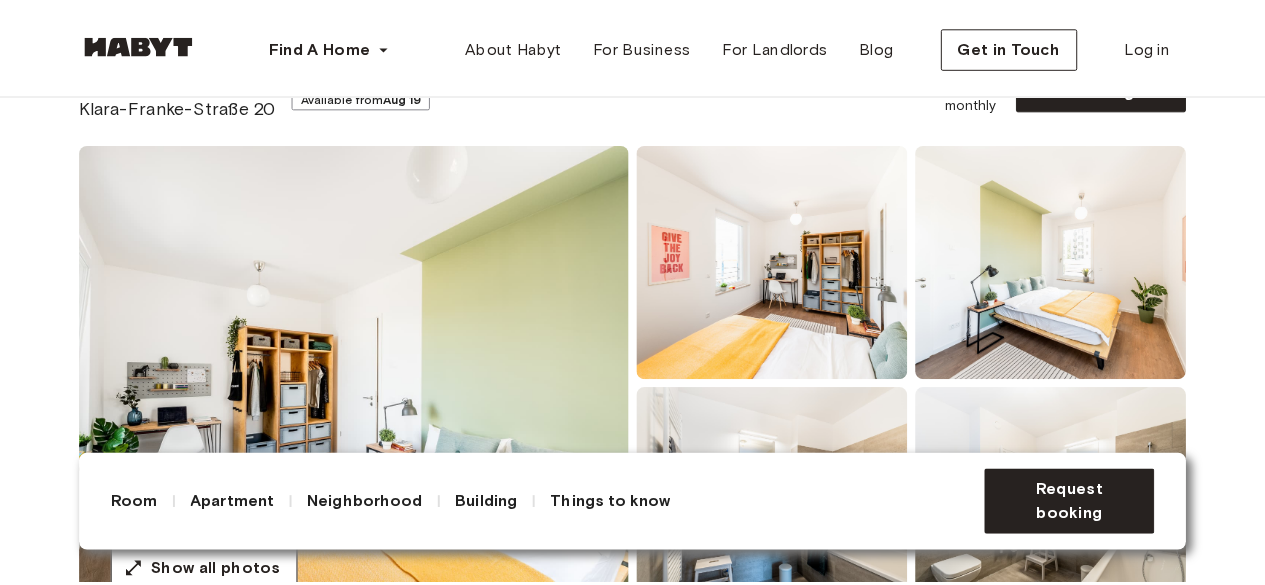 scroll, scrollTop: 0, scrollLeft: 0, axis: both 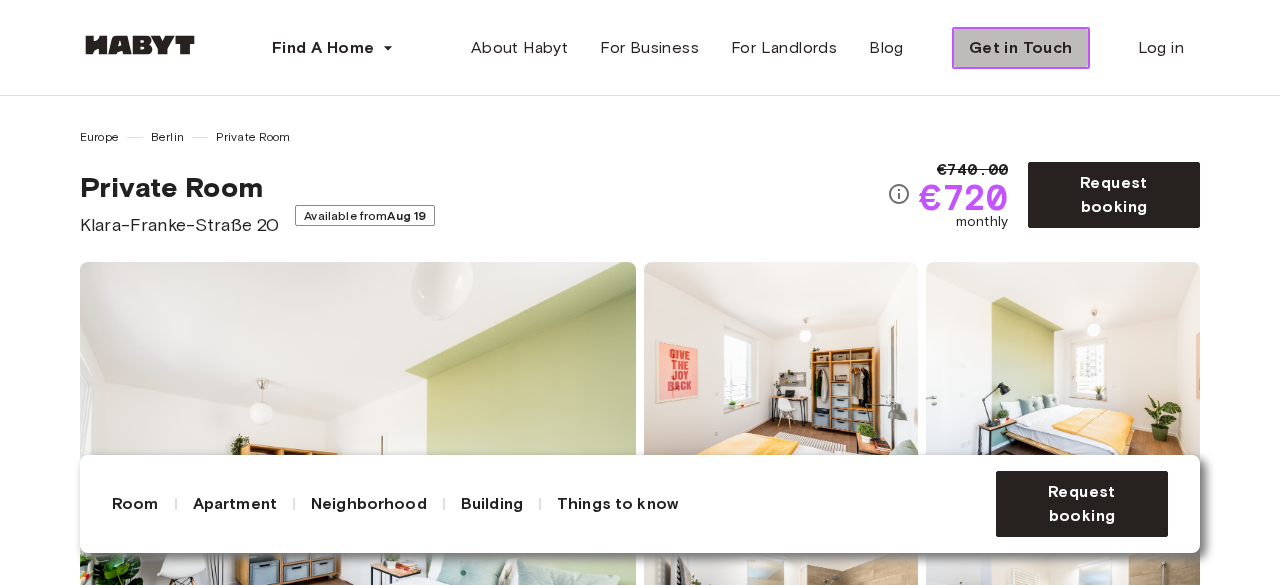 click on "Get in Touch" at bounding box center (1021, 48) 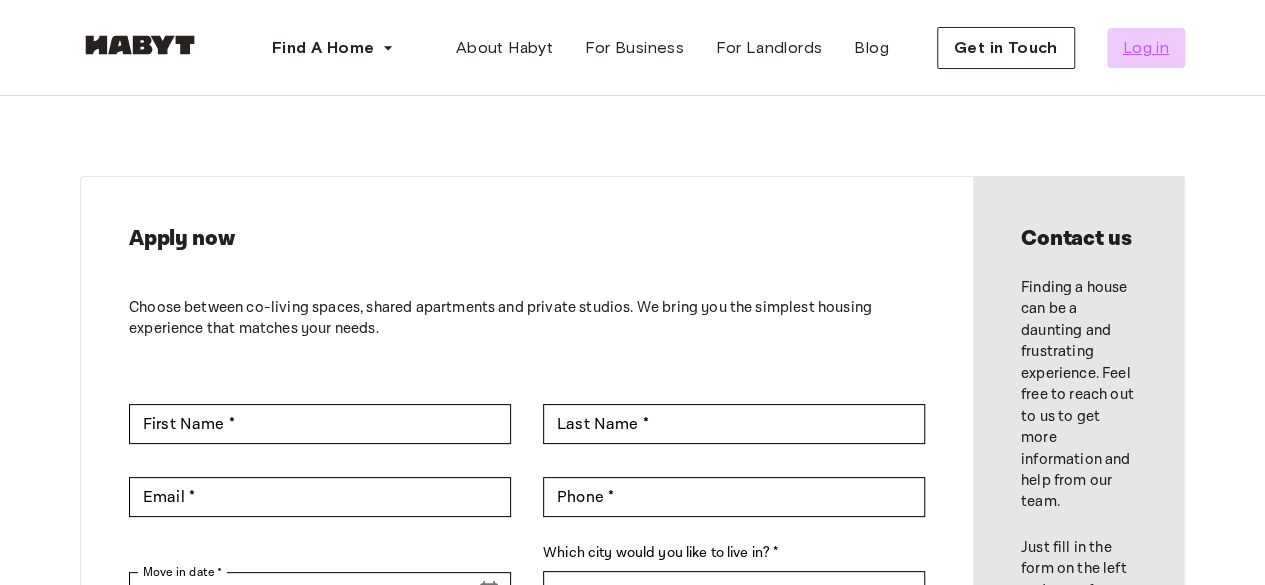 click on "Log in" at bounding box center (1146, 48) 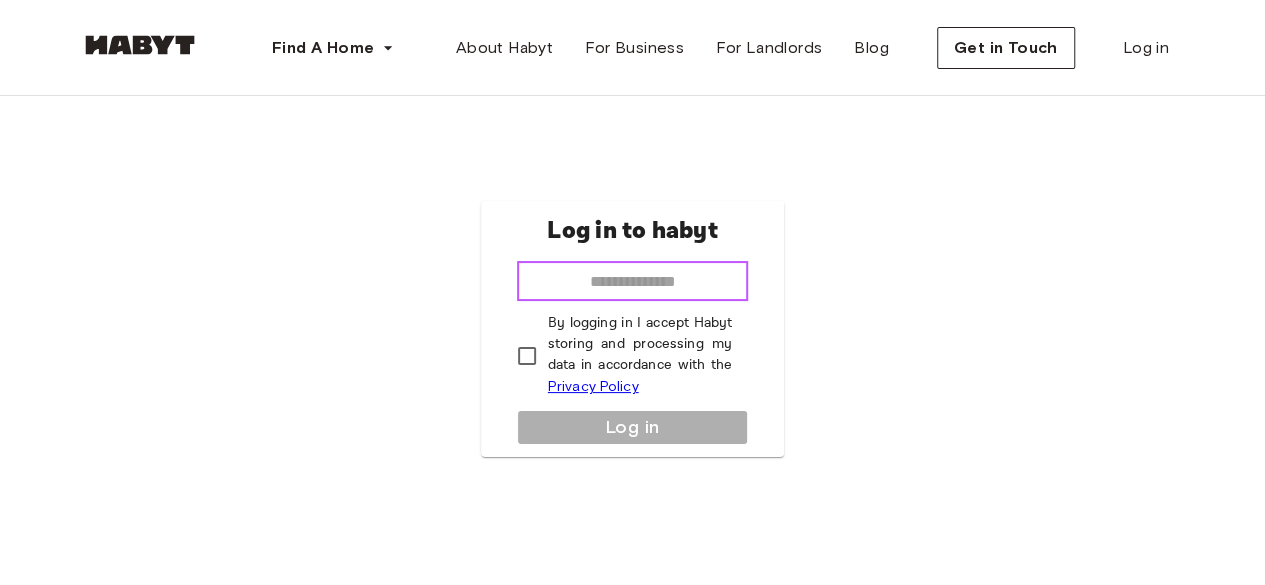 click at bounding box center [633, 281] 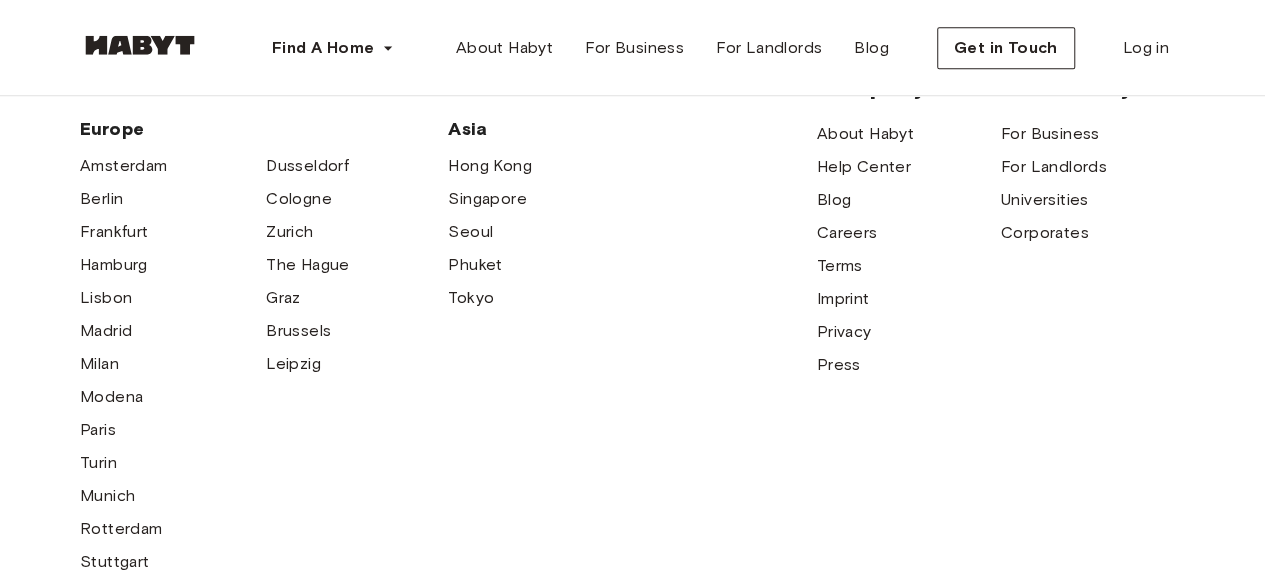 scroll, scrollTop: 573, scrollLeft: 0, axis: vertical 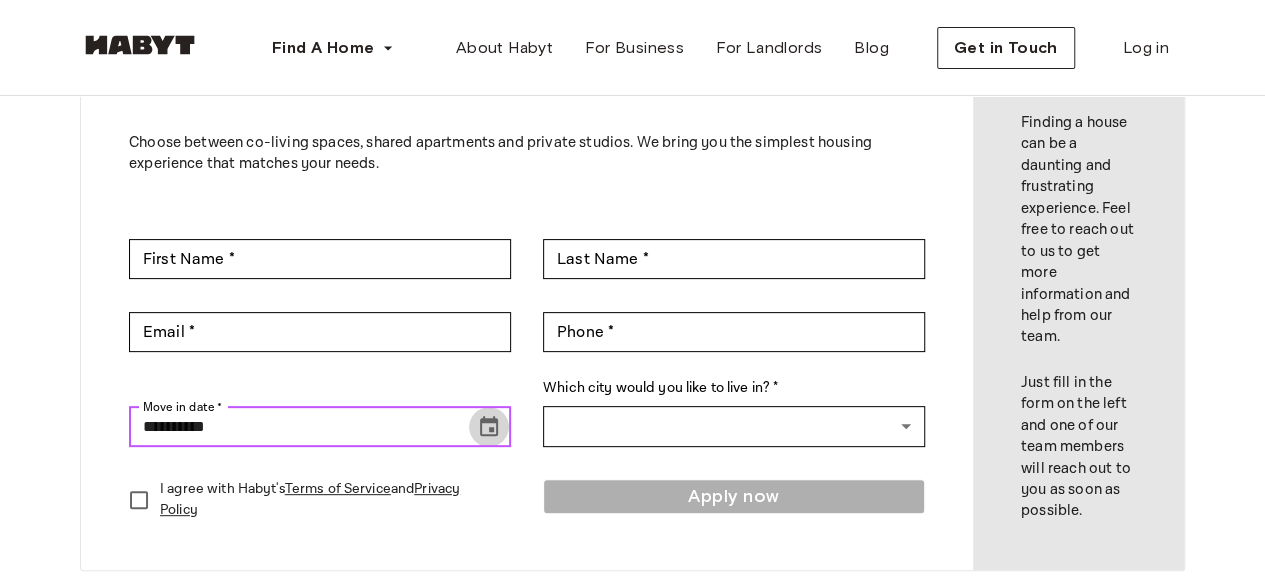 click at bounding box center (489, 427) 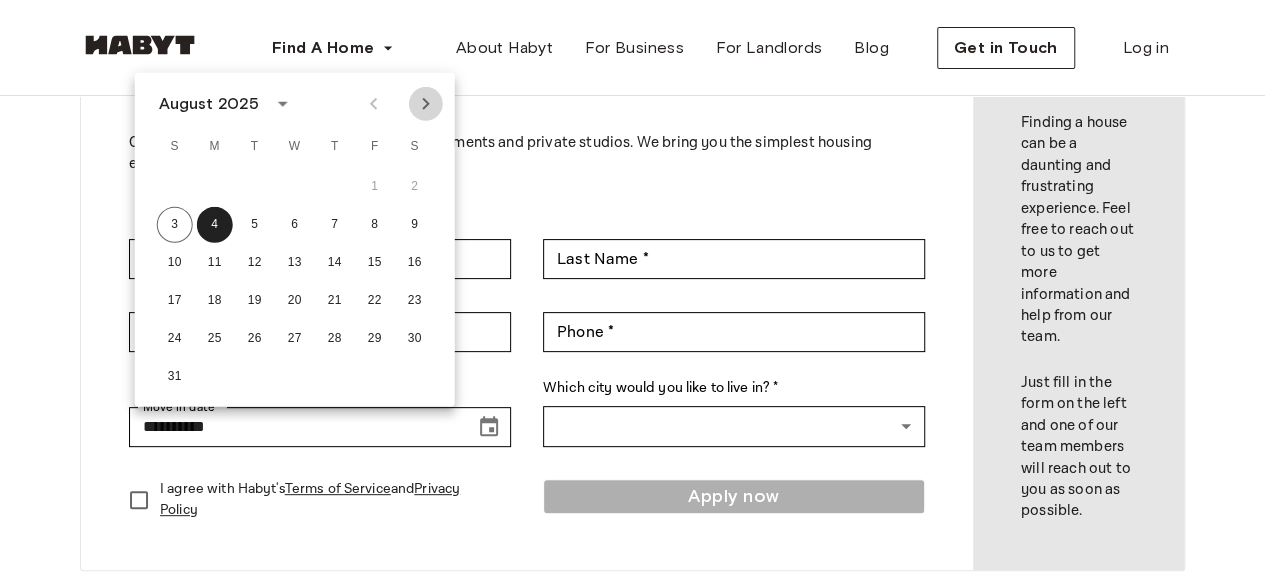 click 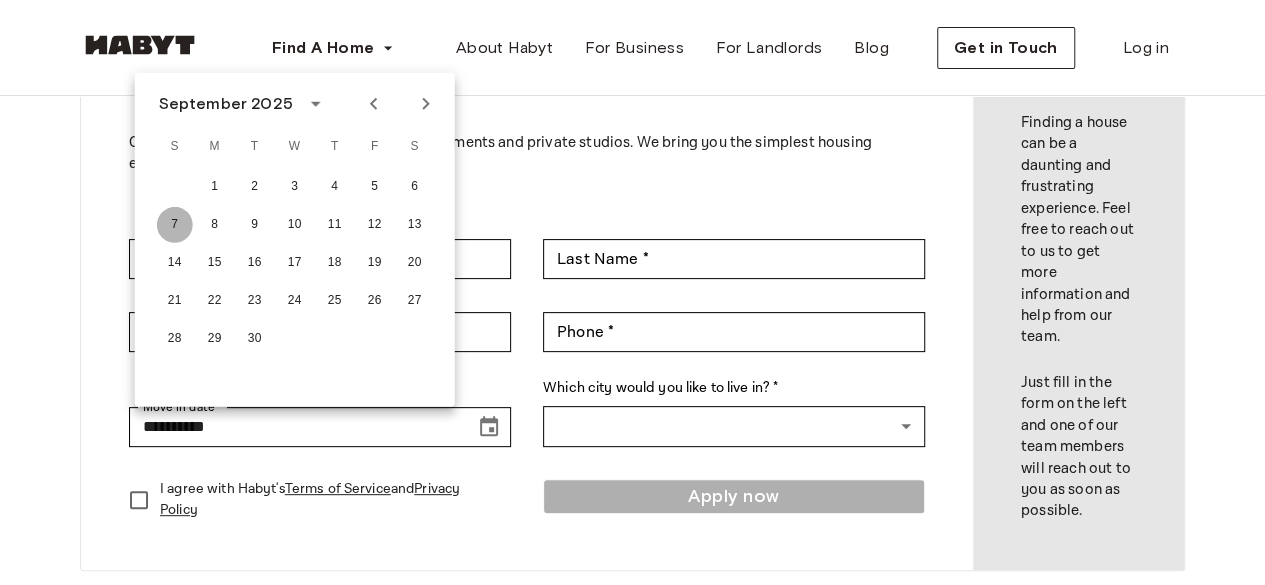 click on "7" at bounding box center (175, 225) 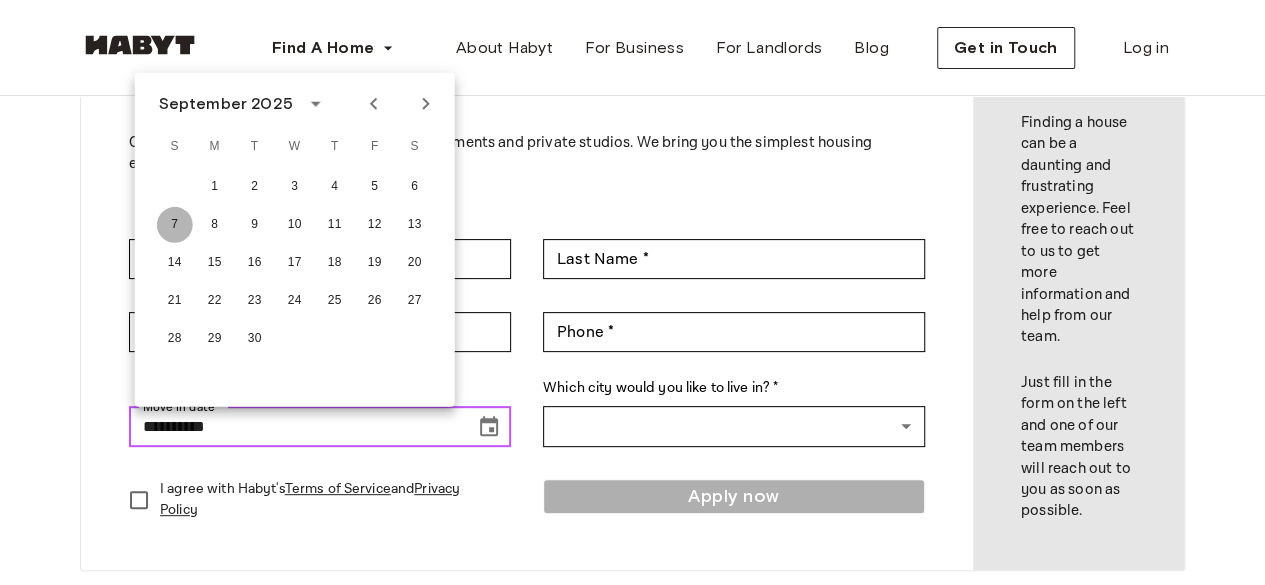 type on "**********" 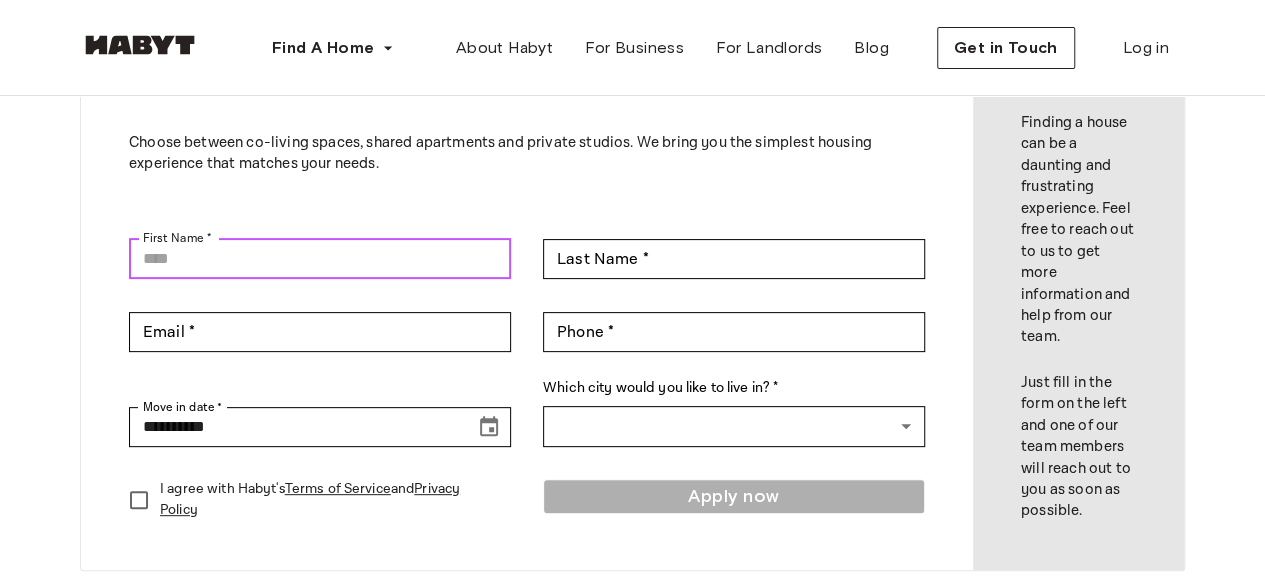 click on "First Name *" at bounding box center [320, 259] 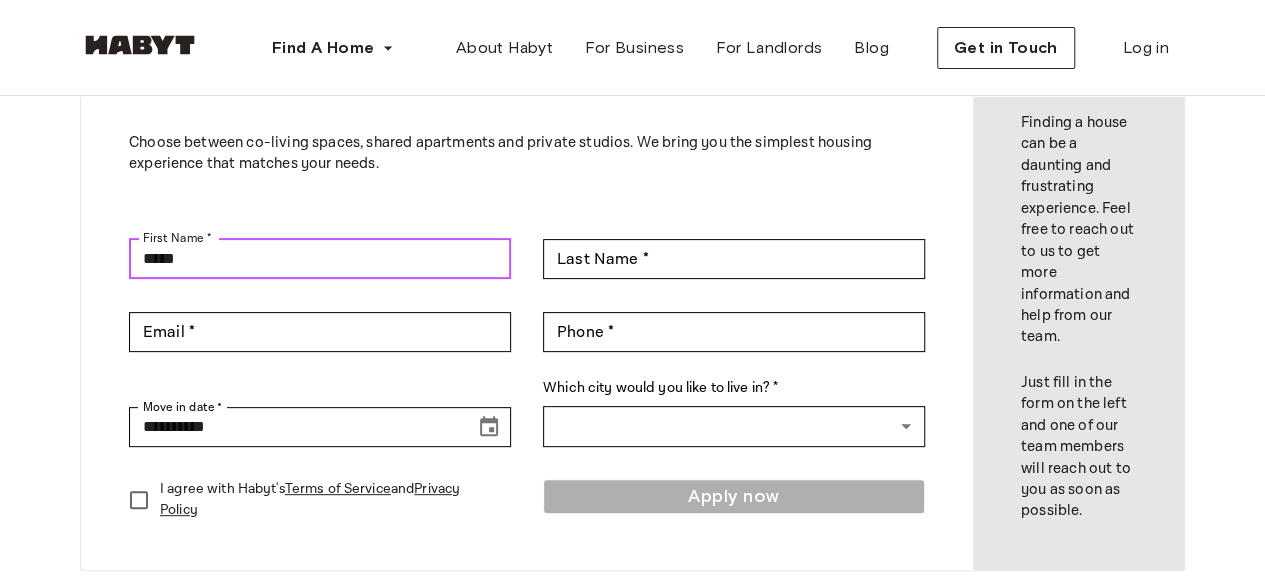 type on "******" 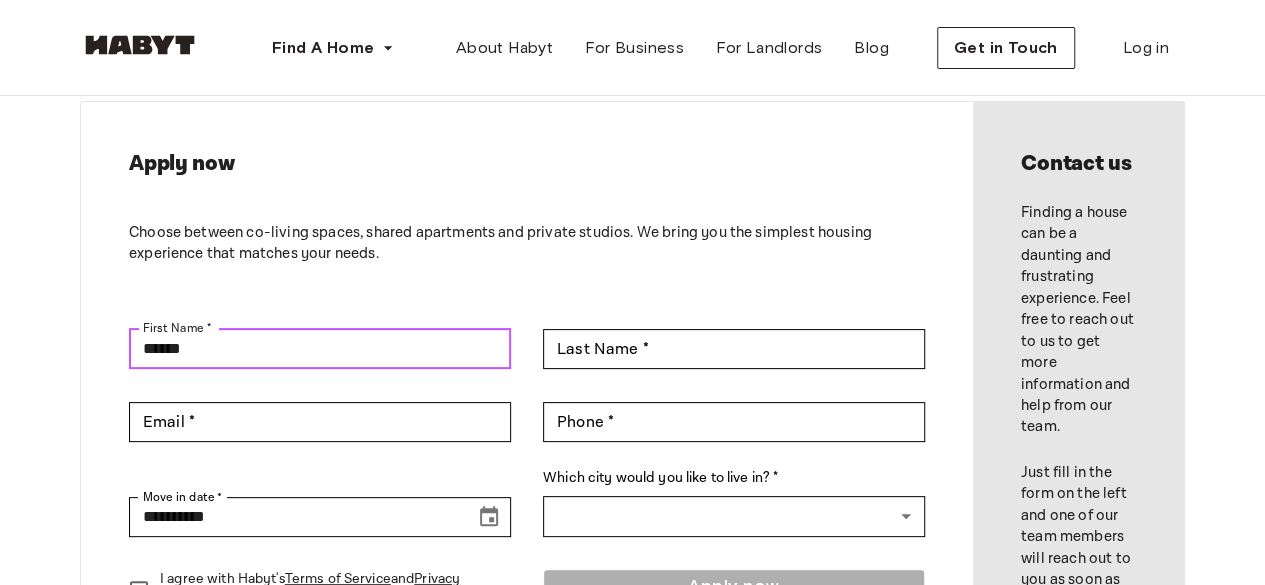 scroll, scrollTop: 76, scrollLeft: 0, axis: vertical 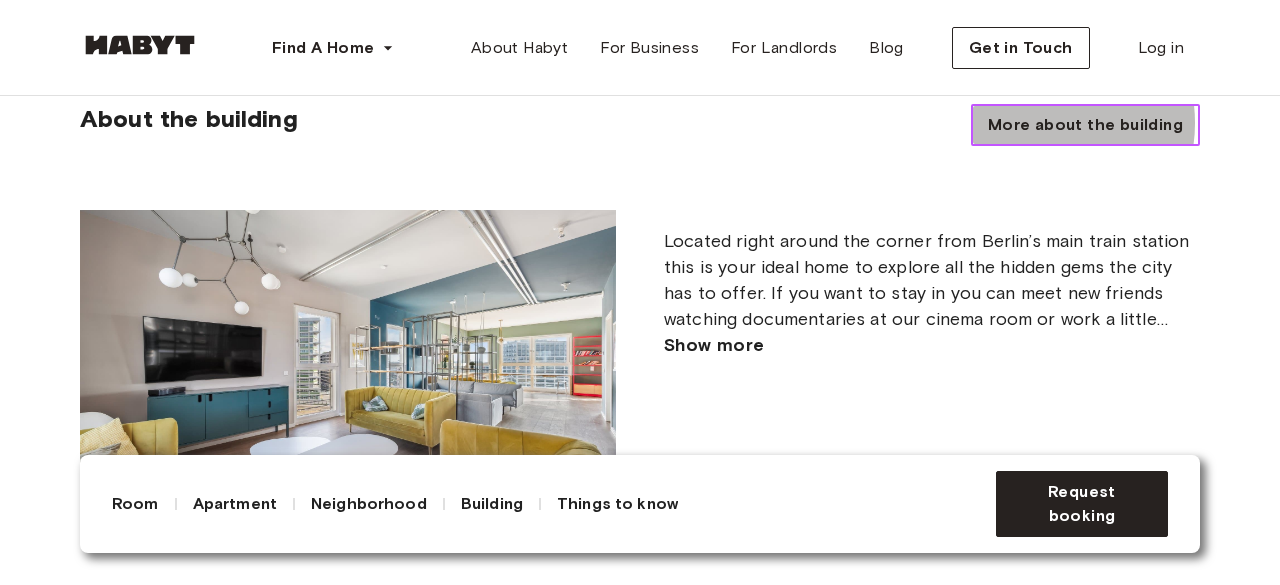 click on "More about the building" at bounding box center (1085, 125) 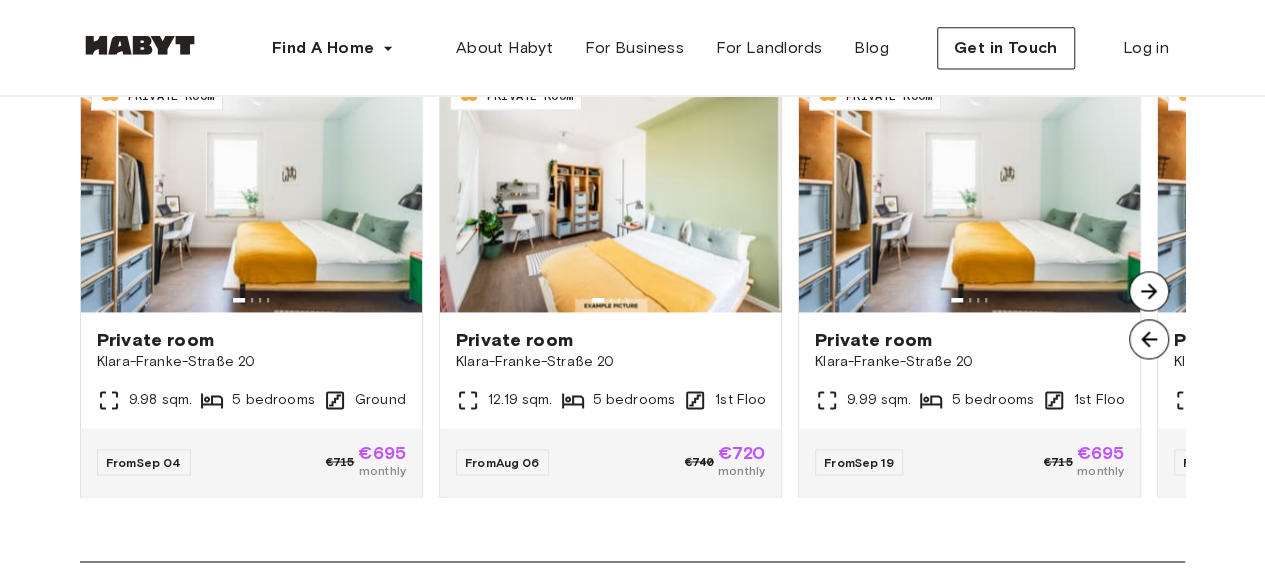 scroll, scrollTop: 1380, scrollLeft: 0, axis: vertical 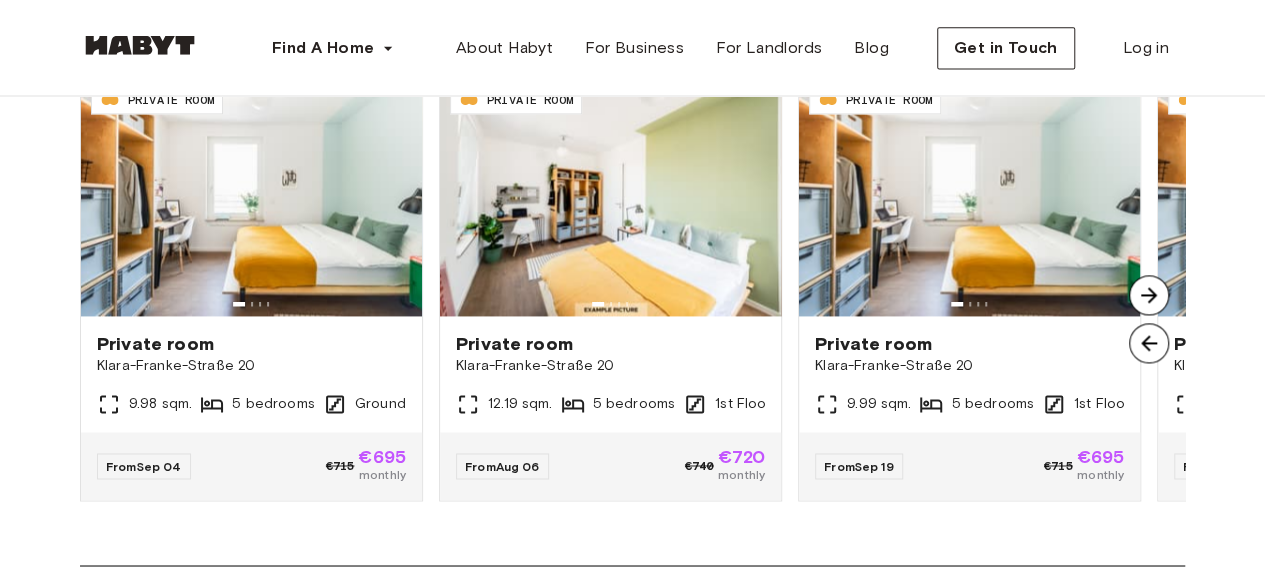 click at bounding box center [1149, 295] 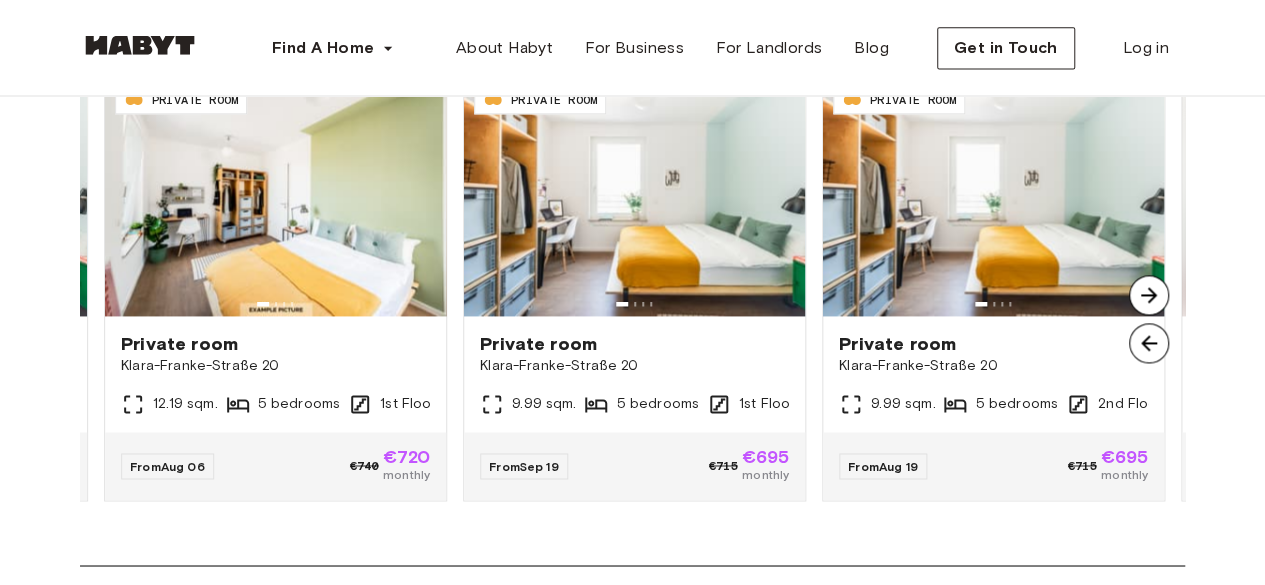 click at bounding box center (1149, 295) 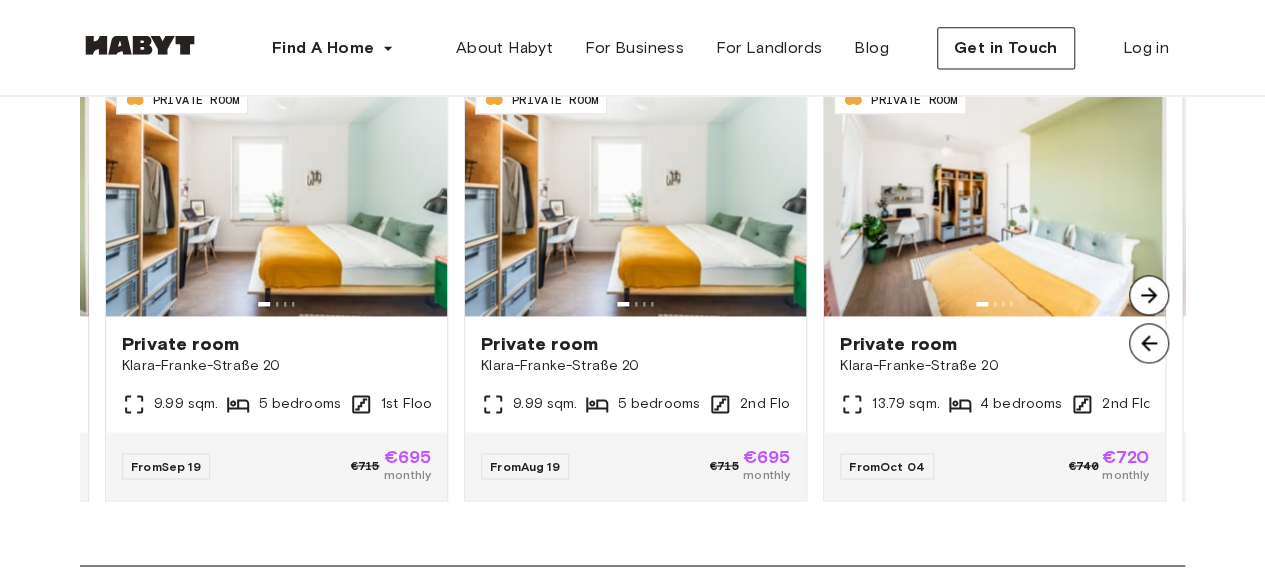 click at bounding box center (1149, 295) 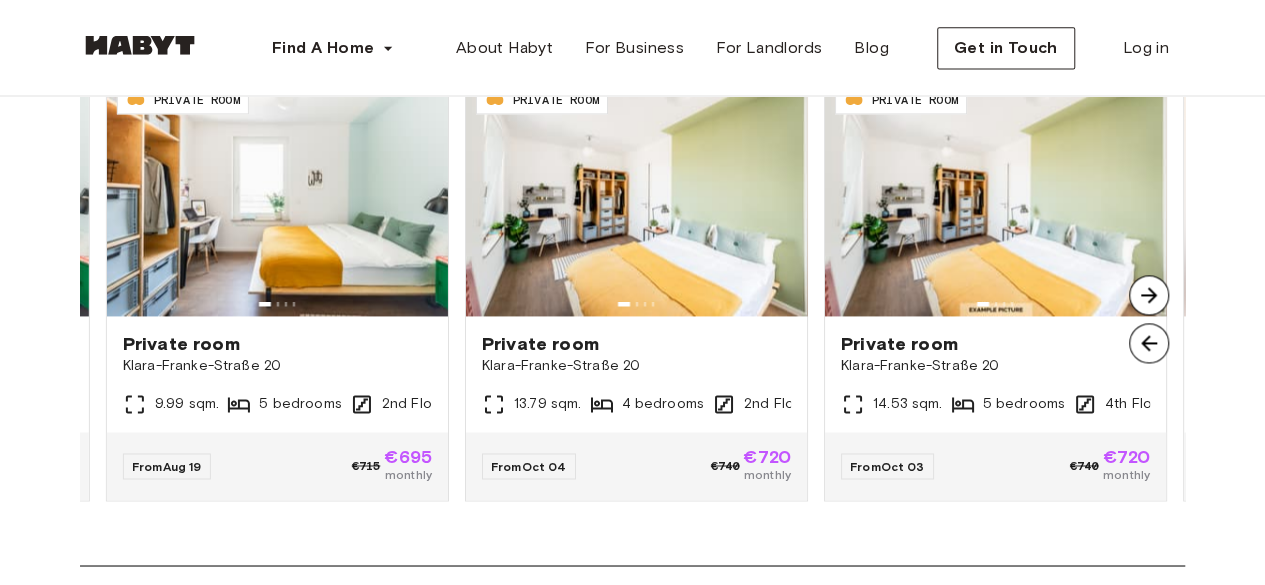 click at bounding box center (1149, 295) 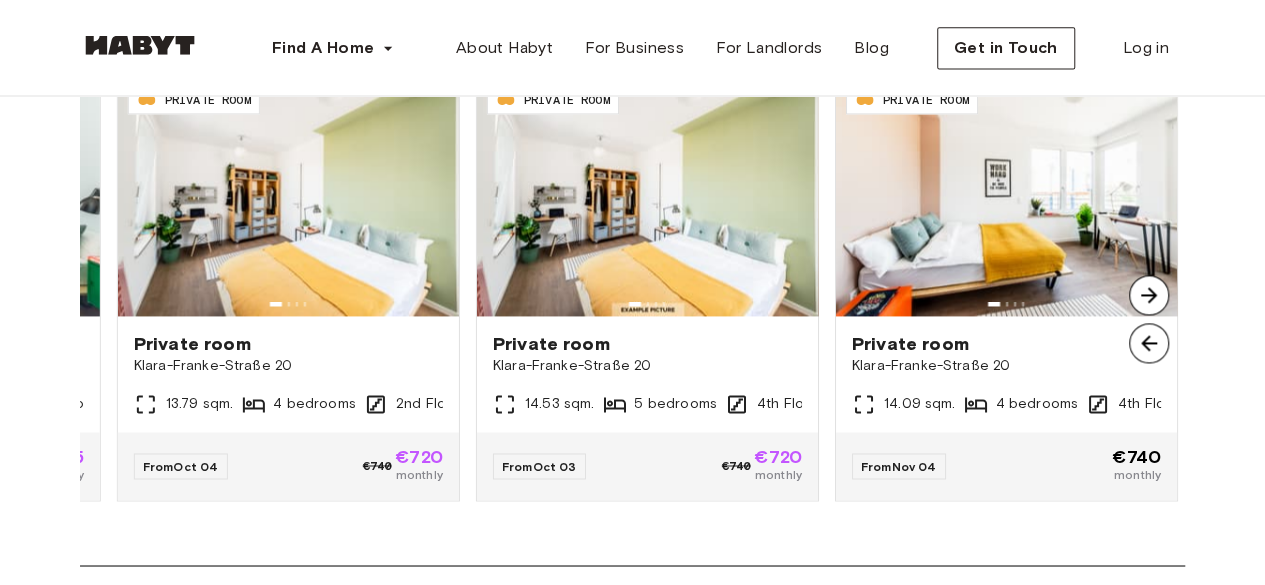 click at bounding box center (1149, 295) 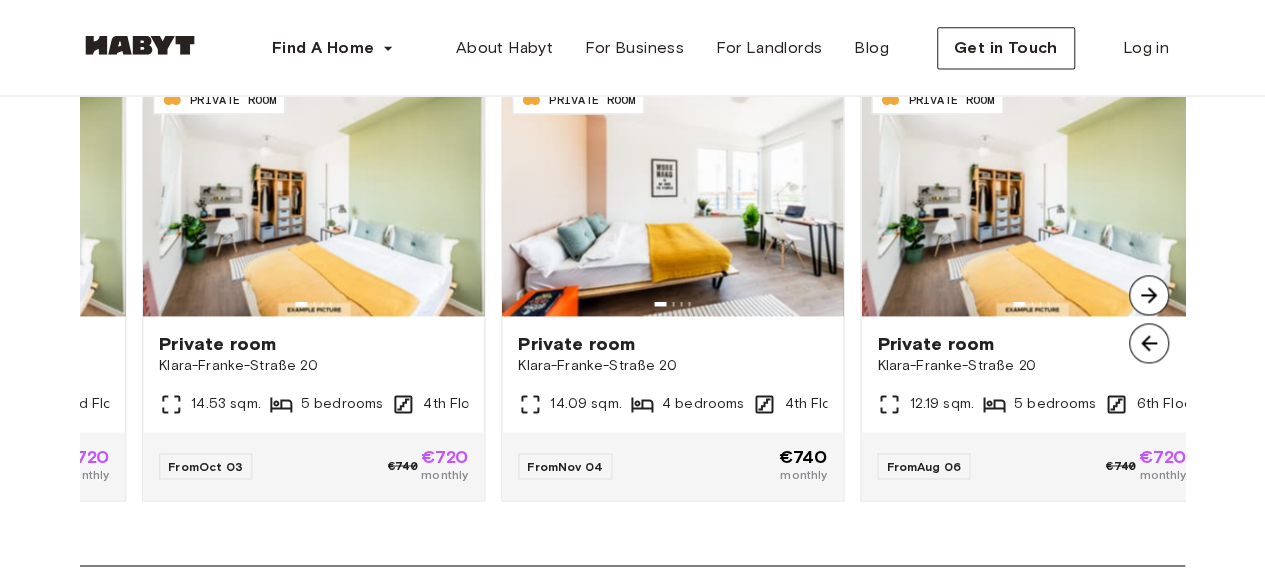 click at bounding box center [1149, 295] 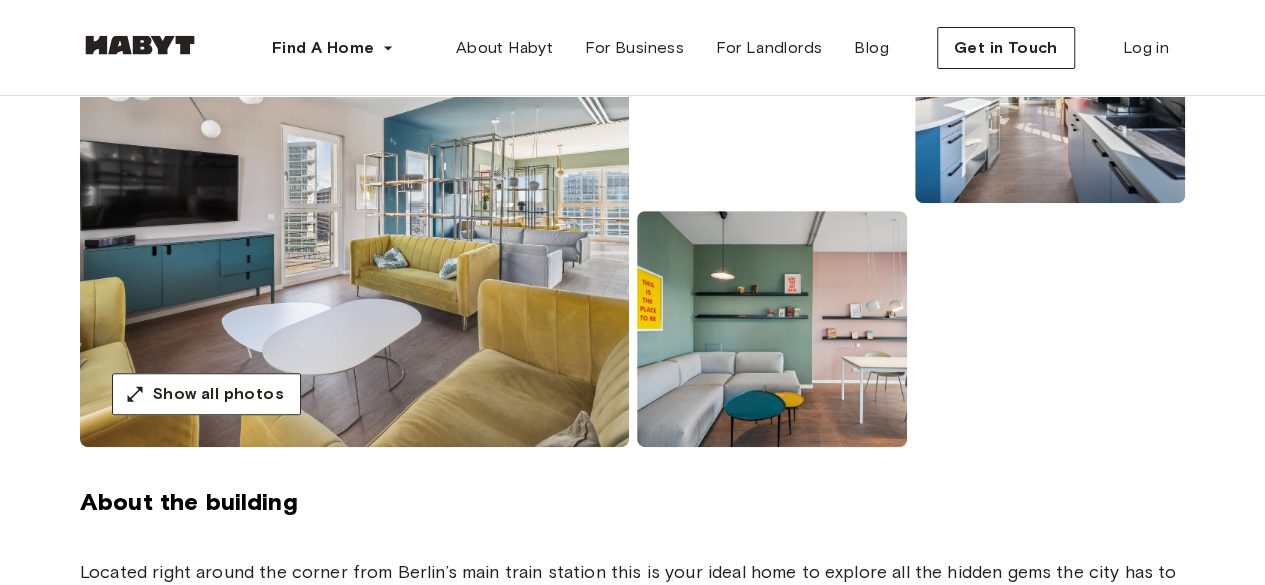 scroll, scrollTop: 0, scrollLeft: 0, axis: both 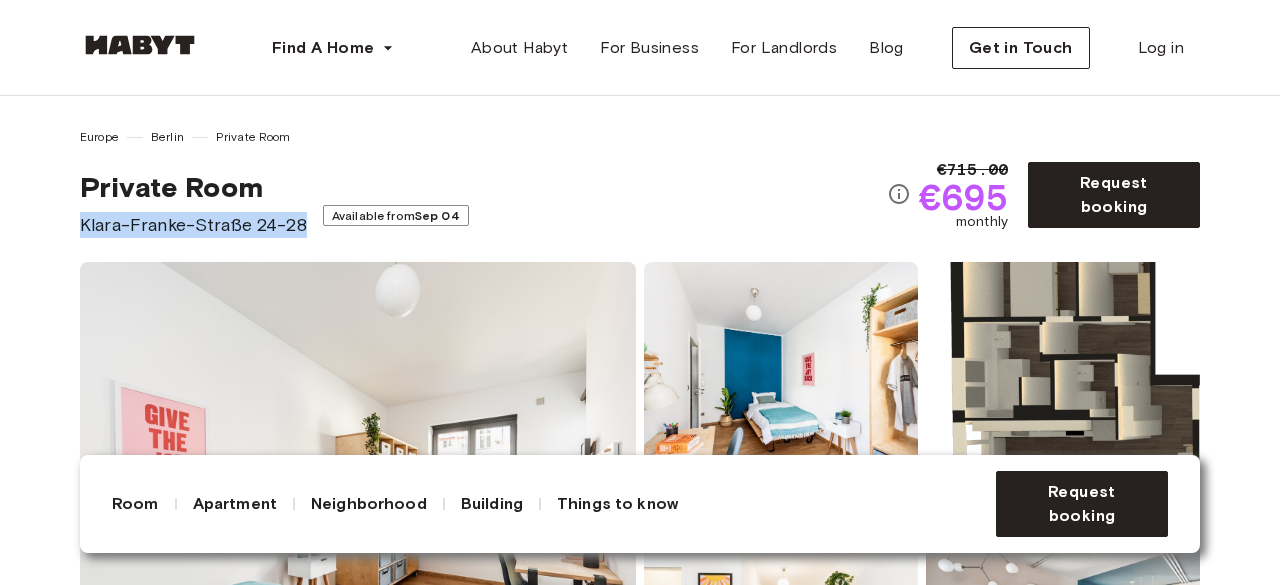 drag, startPoint x: 76, startPoint y: 225, endPoint x: 302, endPoint y: 220, distance: 226.0553 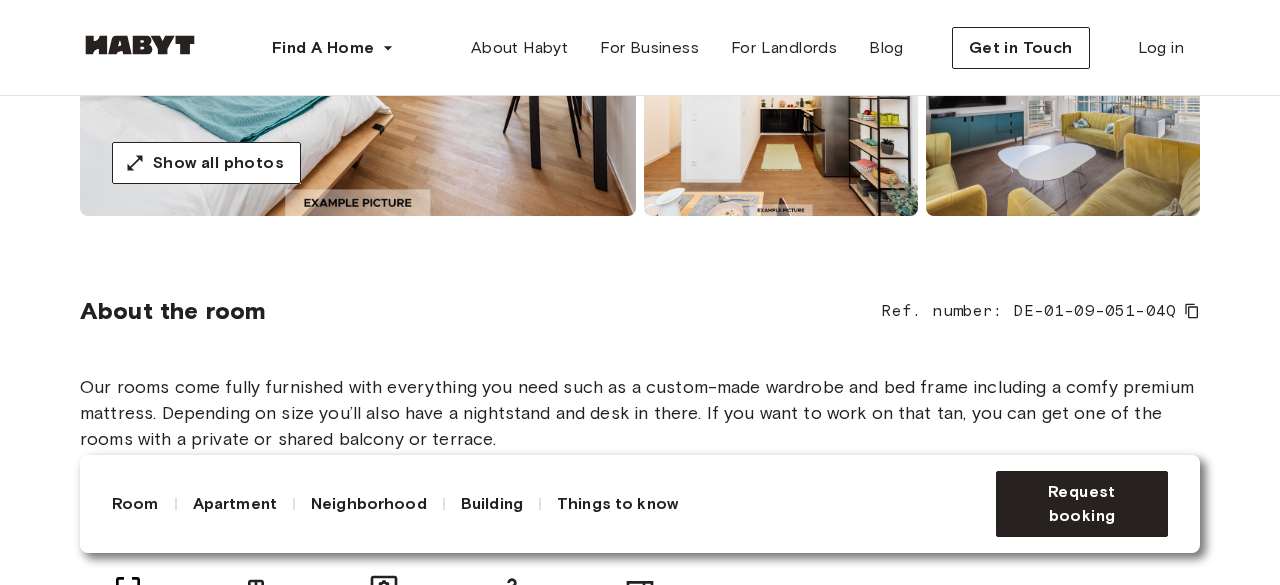 scroll, scrollTop: 678, scrollLeft: 0, axis: vertical 